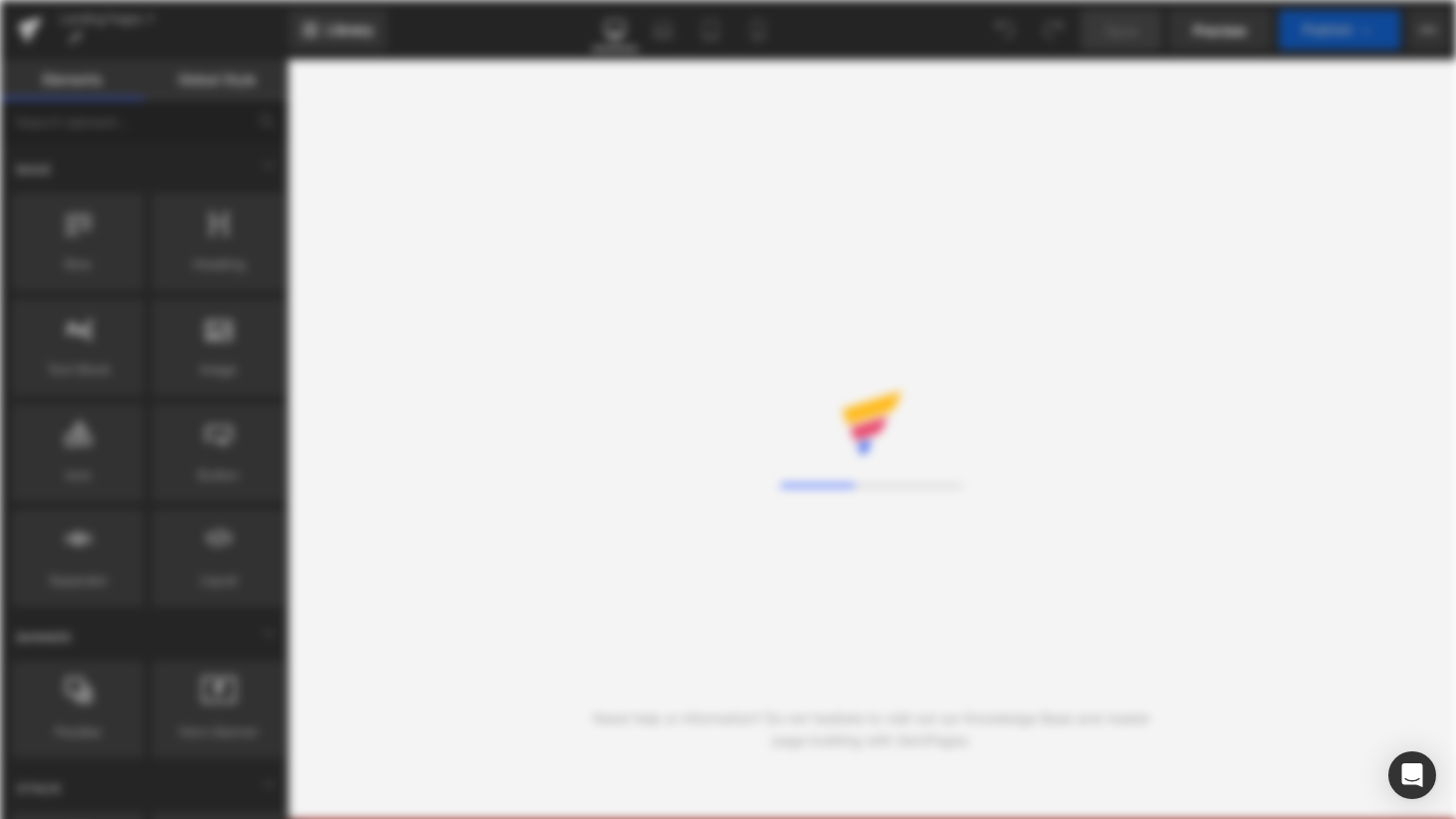 scroll, scrollTop: 0, scrollLeft: 0, axis: both 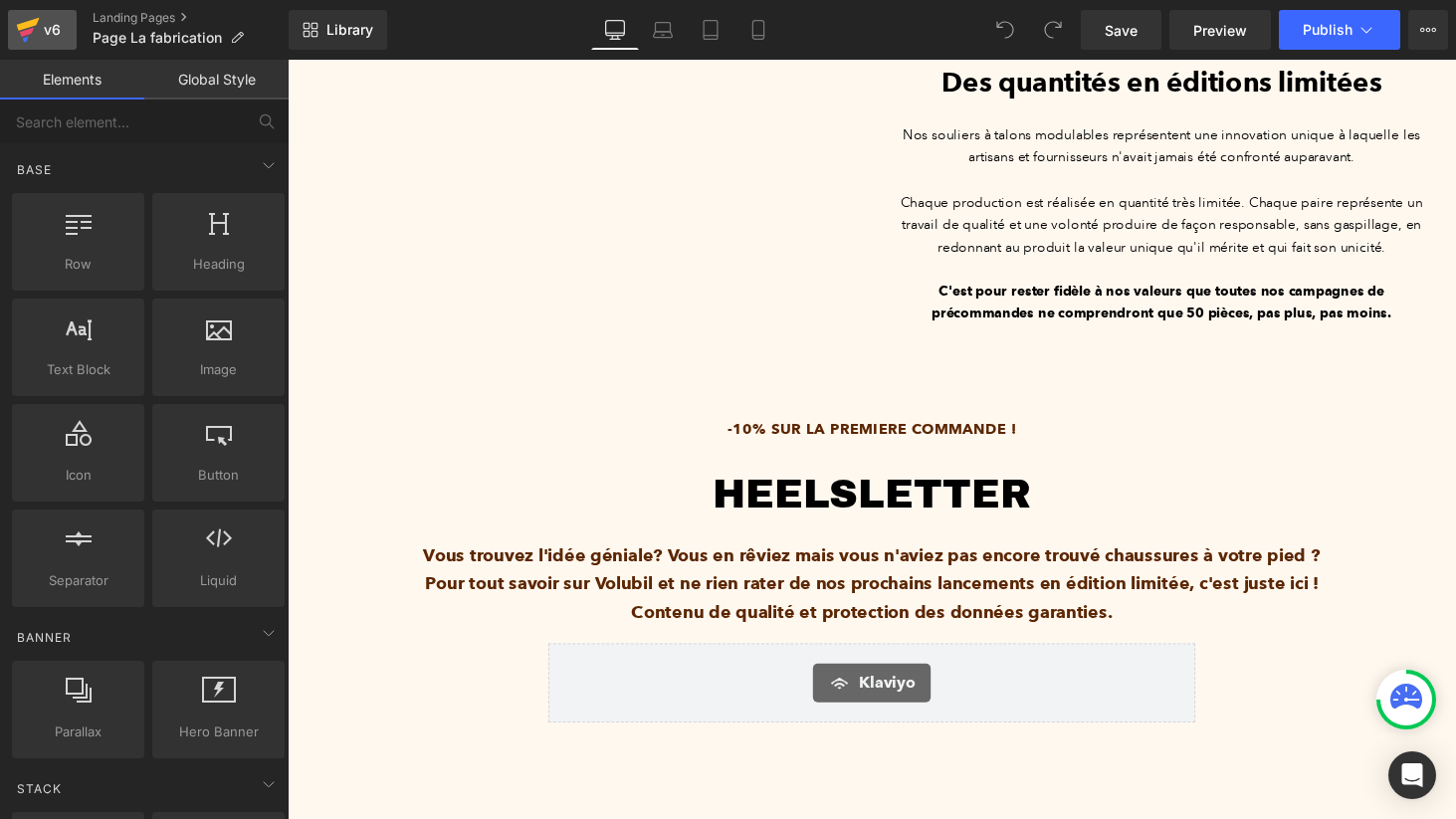 click on "v6" at bounding box center [52, 30] 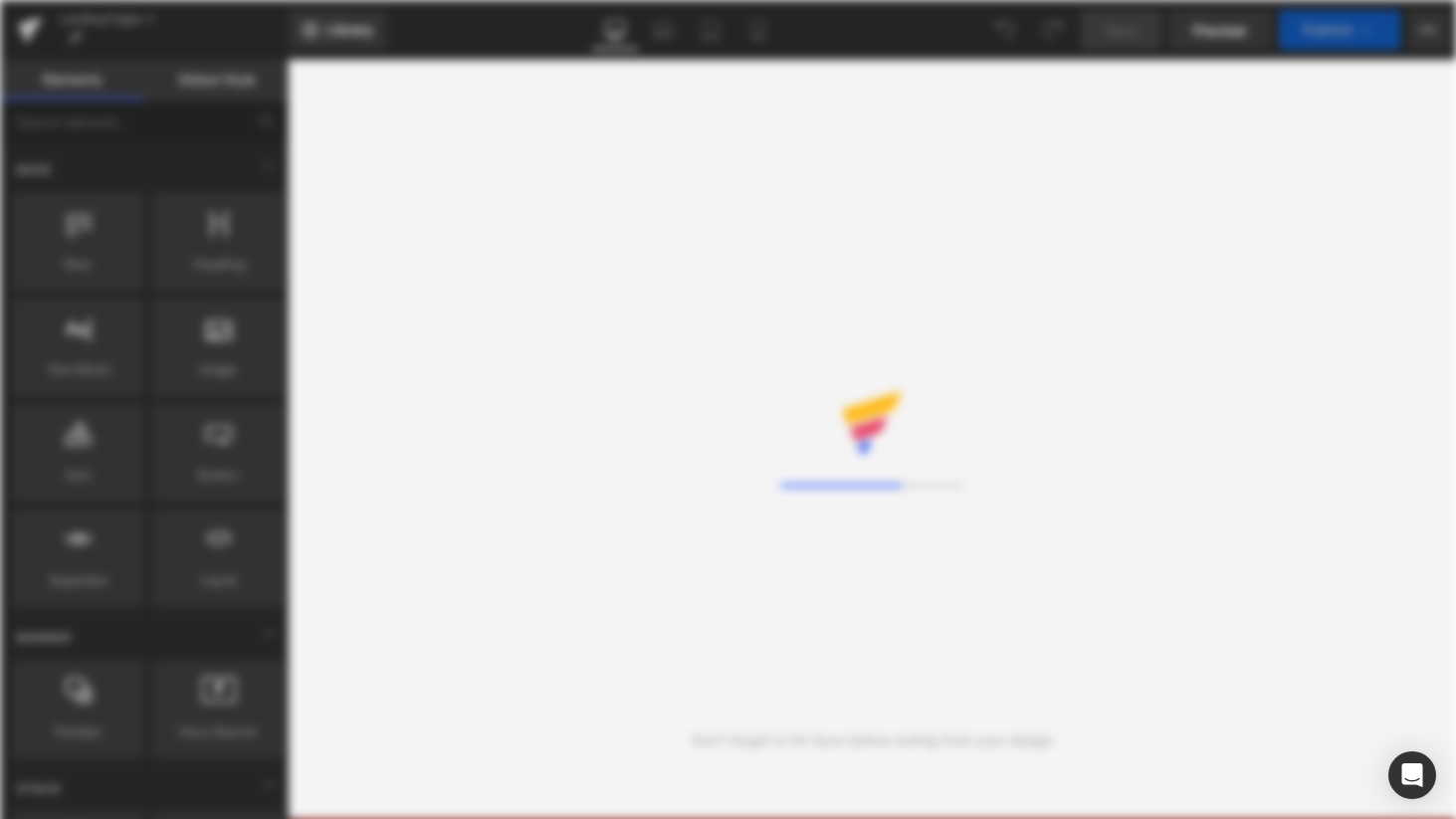 scroll, scrollTop: 0, scrollLeft: 0, axis: both 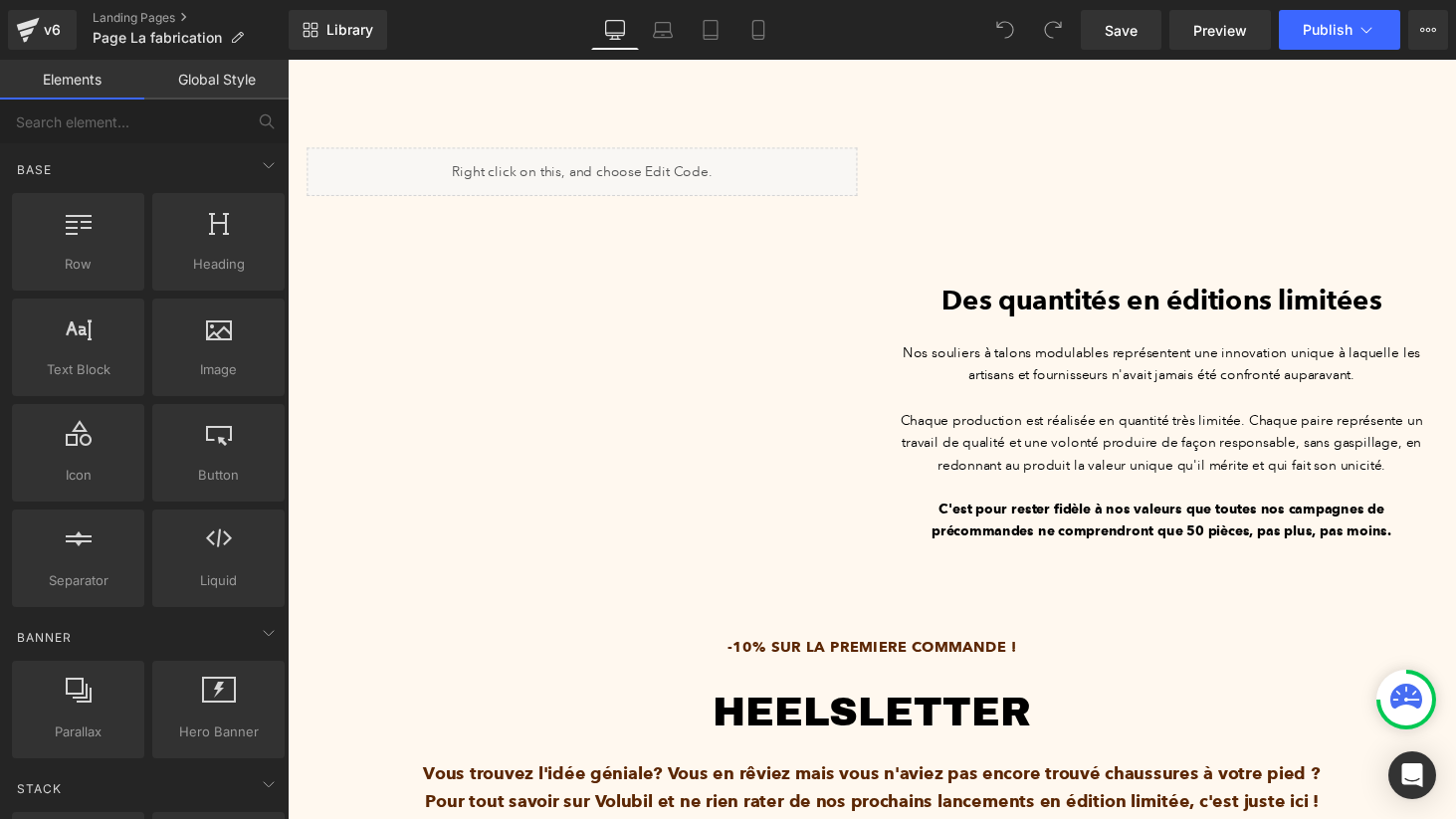 click on "C'est pour rester fidèle à nos valeurs que toutes nos campagnes de précommandes ne comprendront que 50 pièces, pas plus, pas moins." at bounding box center [1188, 534] 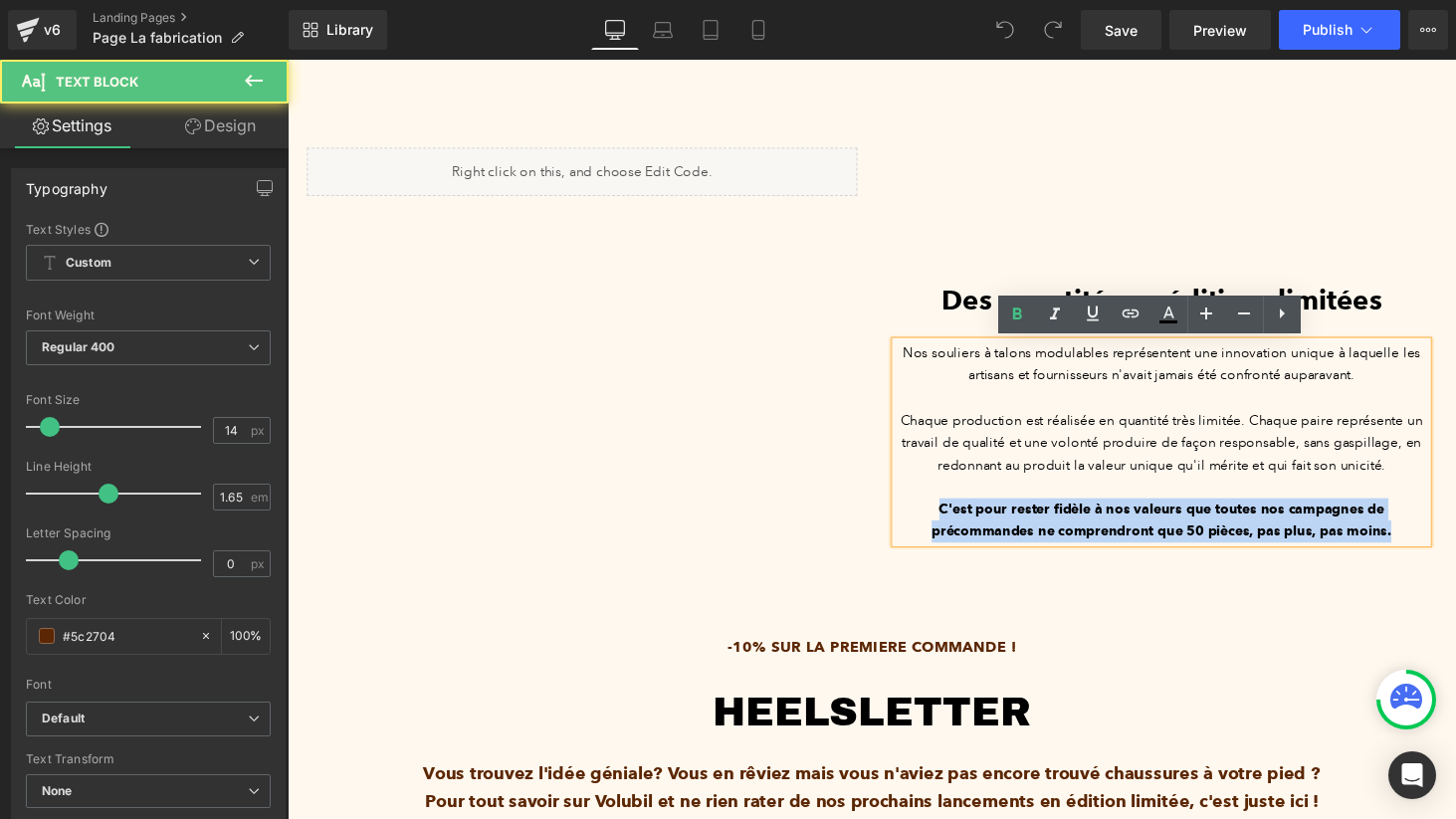 drag, startPoint x: 947, startPoint y: 519, endPoint x: 1453, endPoint y: 540, distance: 506.43558 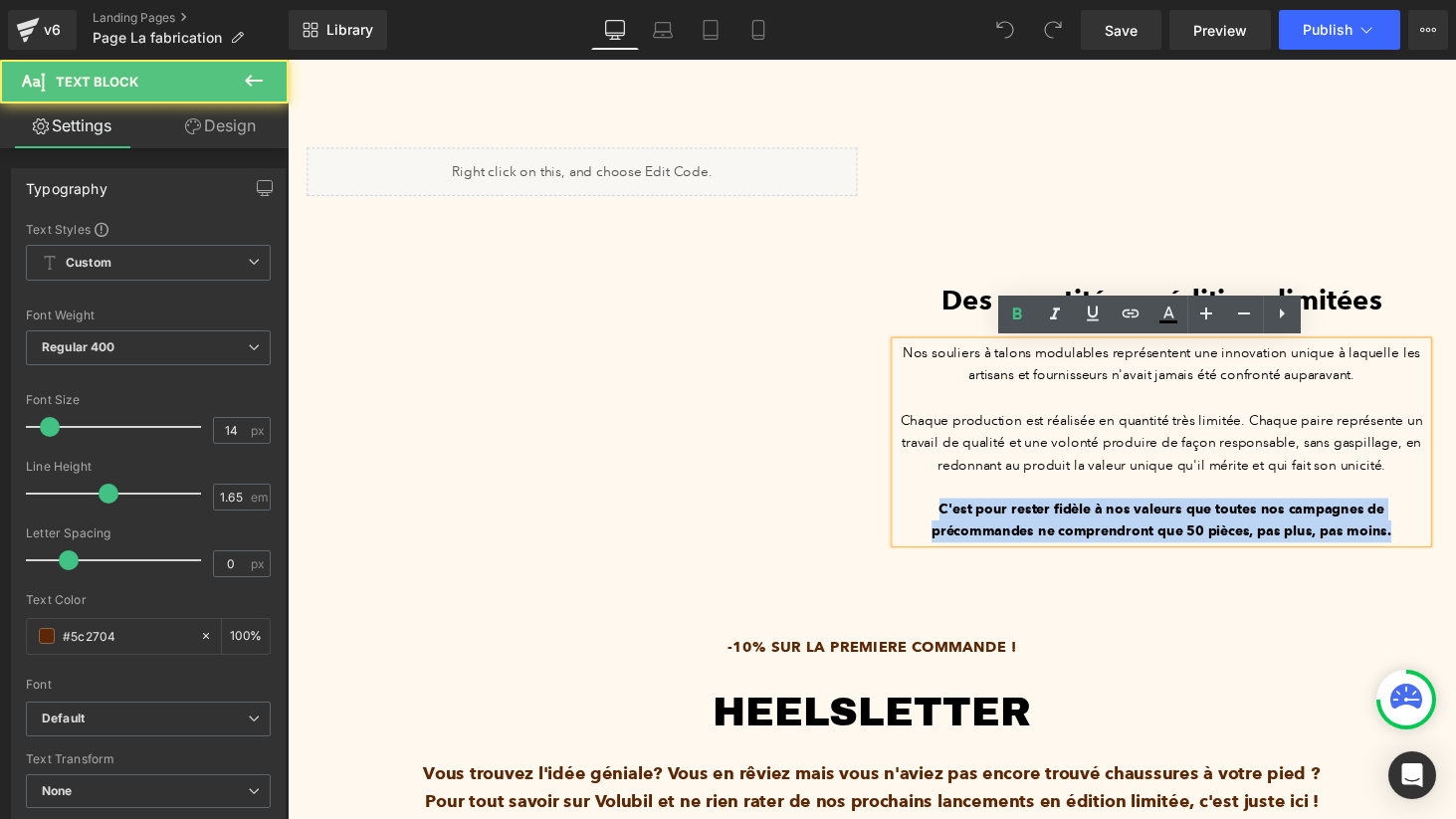 click on "Nos souliers à talons modulables représentent une innovation unique à laquelle les artisans et fournisseurs n'avait jamais été confronté auparavant. Chaque production est réalisée en quantité très limitée. Chaque paire représente un travail de qualité et une volonté produire de façon responsable, sans gaspillage, en redonnant au produit la valeur unique qu'il mérite et qui fait son unicité. C'est pour rester fidèle à nos valeurs que toutes nos campagnes de précommandes ne comprendront que 50 pièces, pas plus, pas moins." at bounding box center (1188, 454) 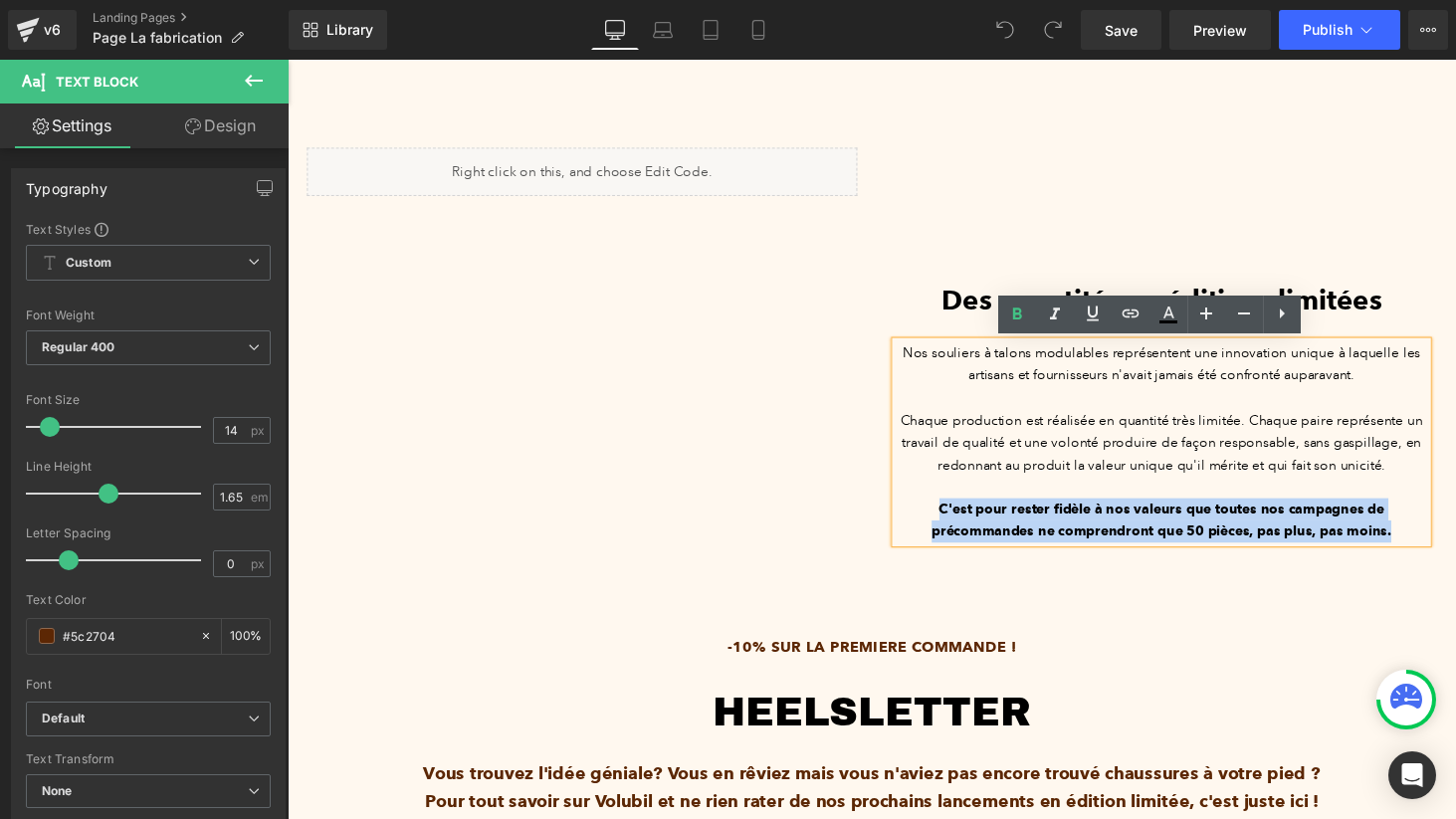 type 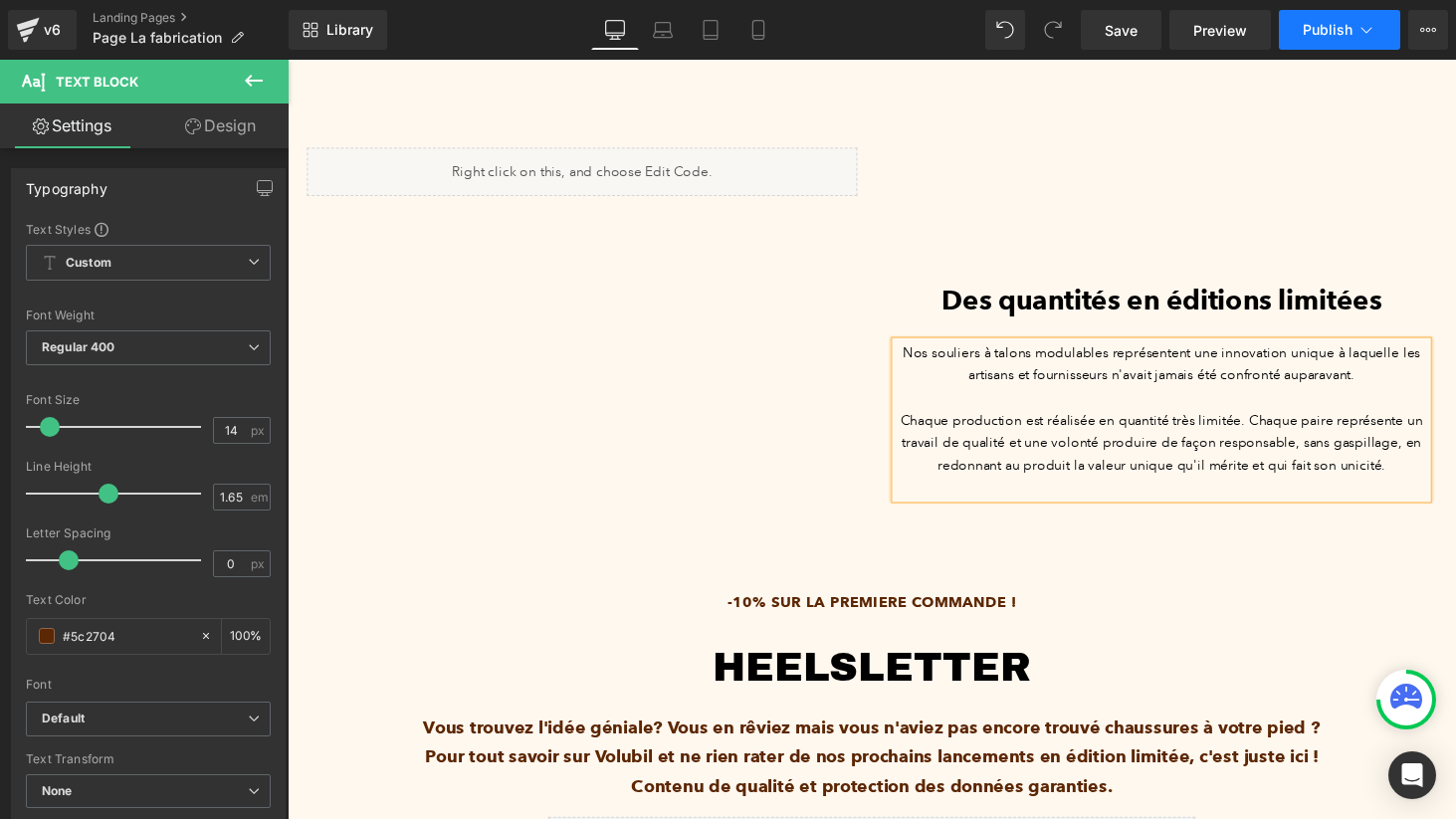 click on "Publish" at bounding box center [1328, 30] 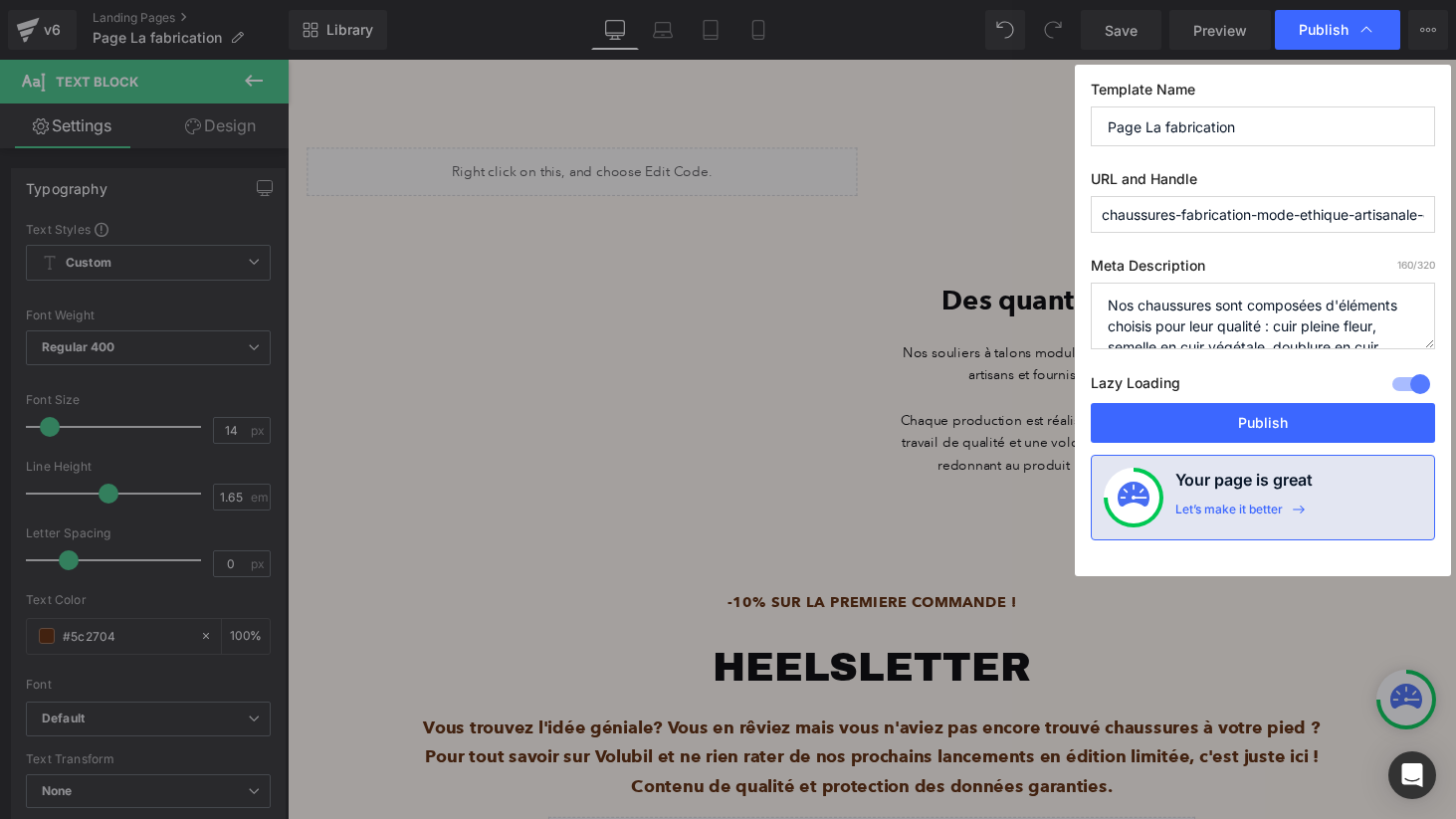 click on "chaussures-fabrication-mode-ethique-artisanale-ecoresponsable" at bounding box center [1263, 214] 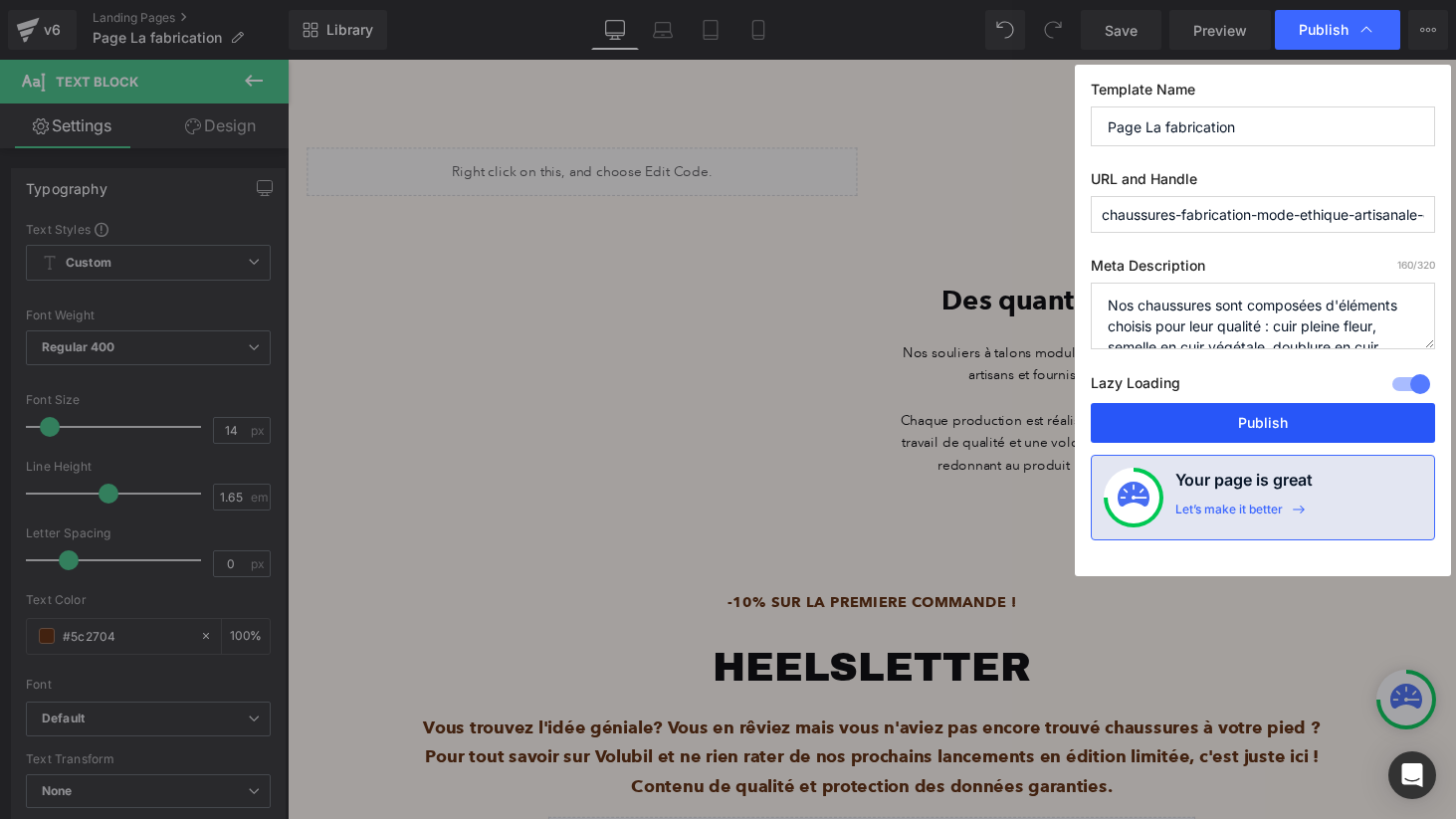 click on "Publish" at bounding box center [1263, 423] 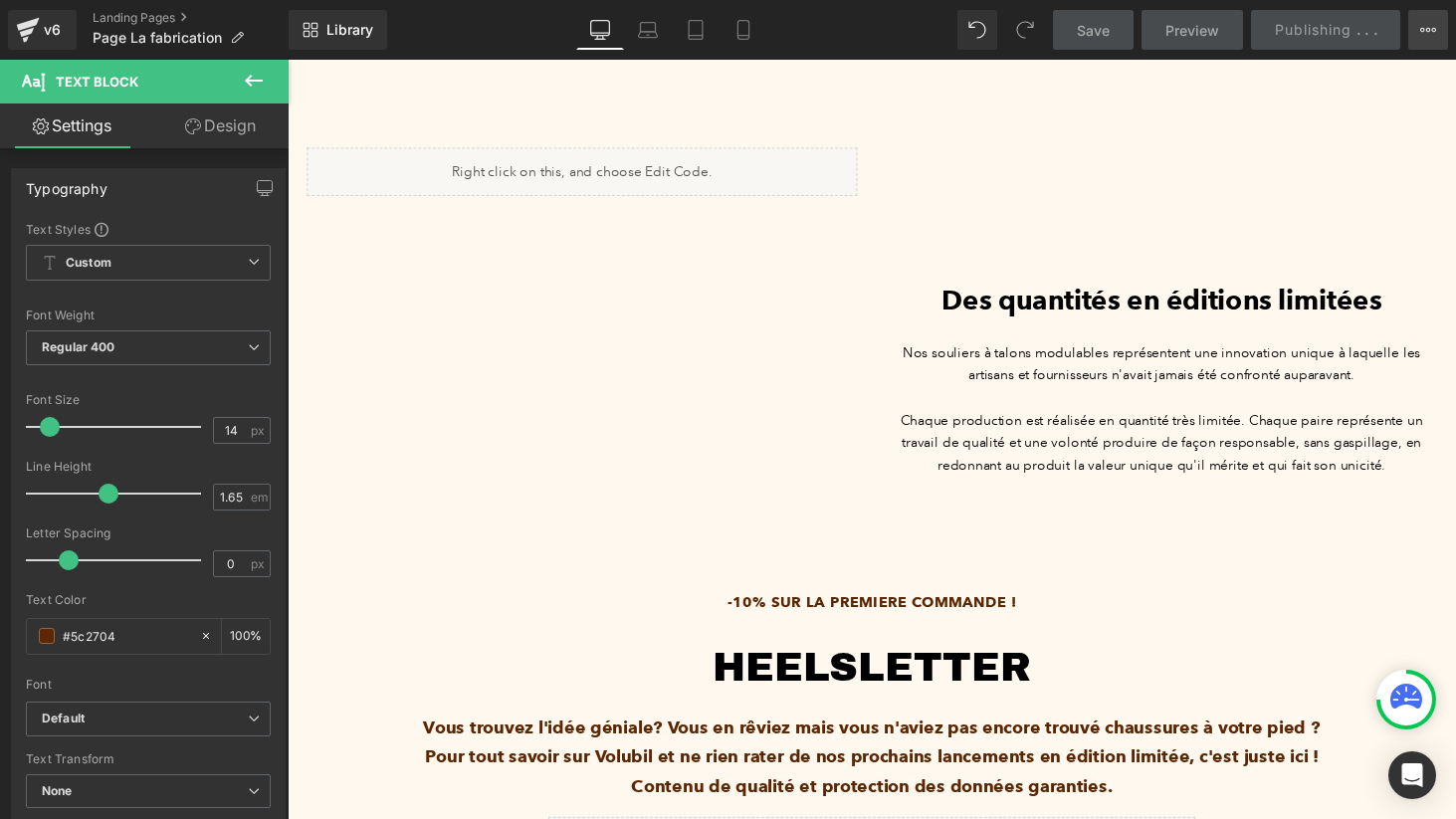 click 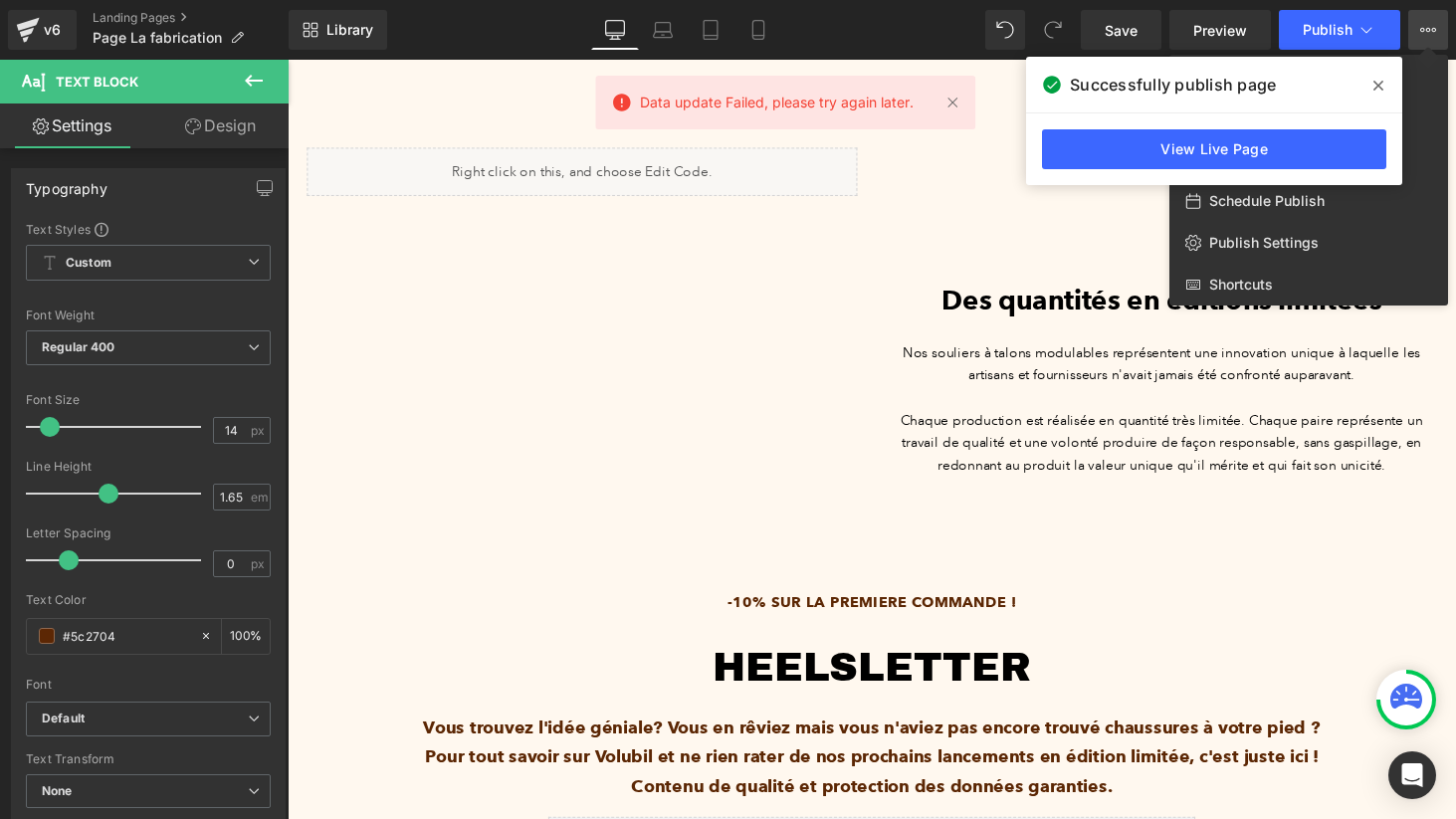 click 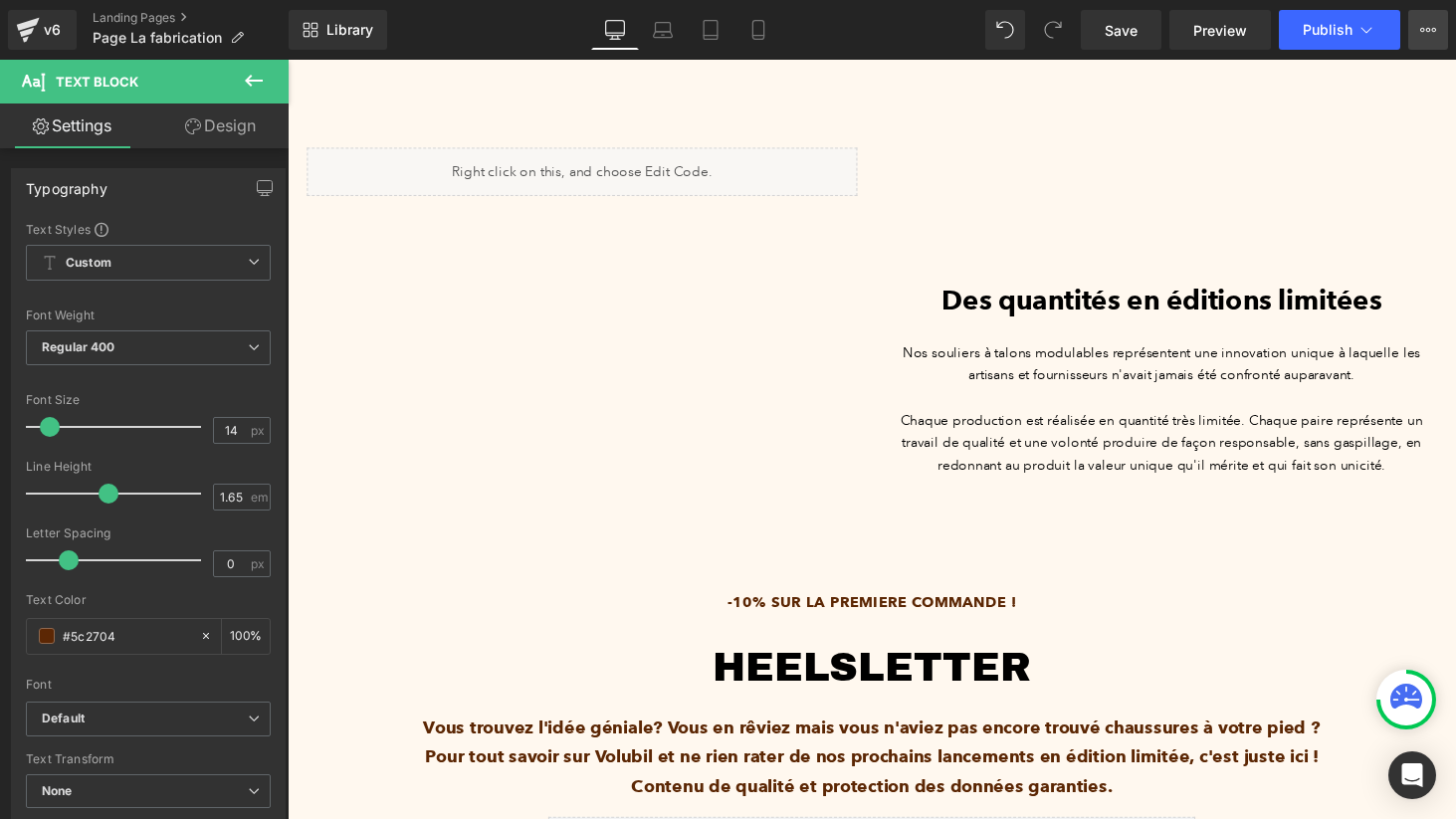 click on "View Live Page View with current Template Save Template to Library Schedule Publish Publish Settings Shortcuts" at bounding box center [1428, 30] 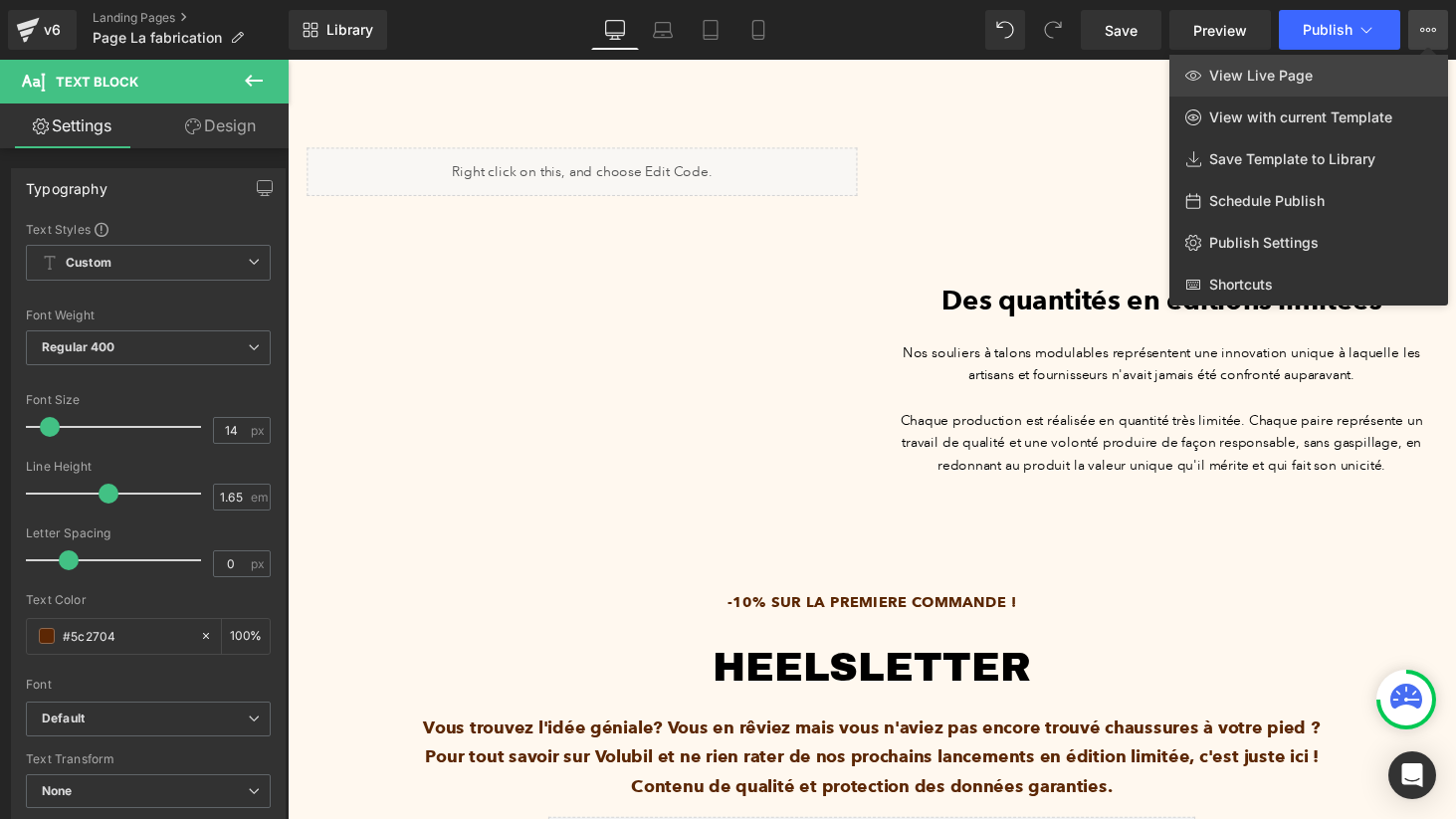 click on "View Live Page" at bounding box center [1261, 76] 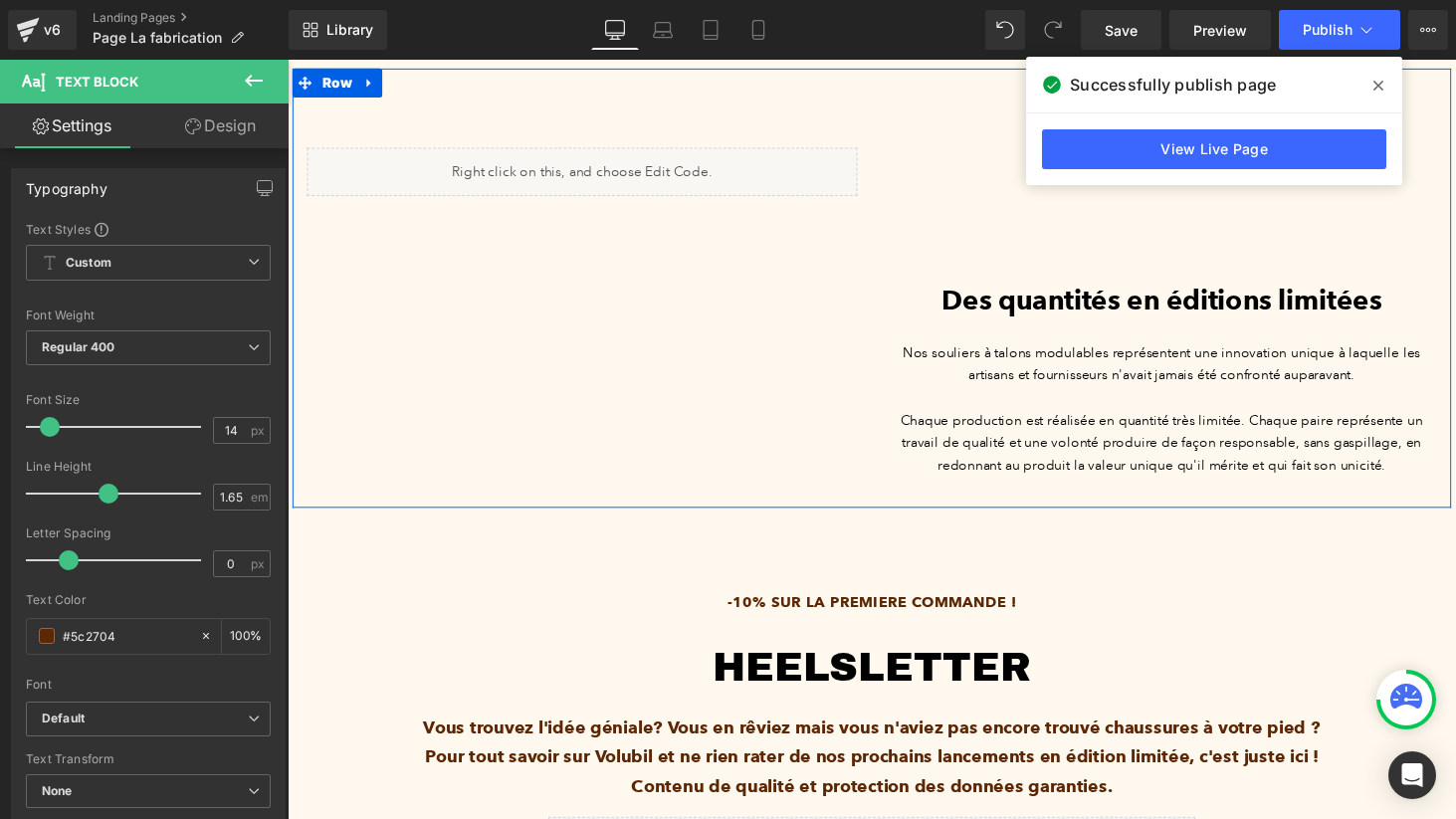 click on "Heading         Des quantités en éditions limitées Heading         Nos souliers à talons modulables représentent une innovation unique à laquelle les artisans et fournisseurs n'avait jamais été confronté auparavant. Chaque production est réalisée en quantité très limitée. Chaque paire représente un travail de qualité et une volonté produire de façon responsable, sans gaspillage, en redonnant au produit la valeur unique qu'il mérite et qui fait son unicité. Text Block" at bounding box center [1188, 330] 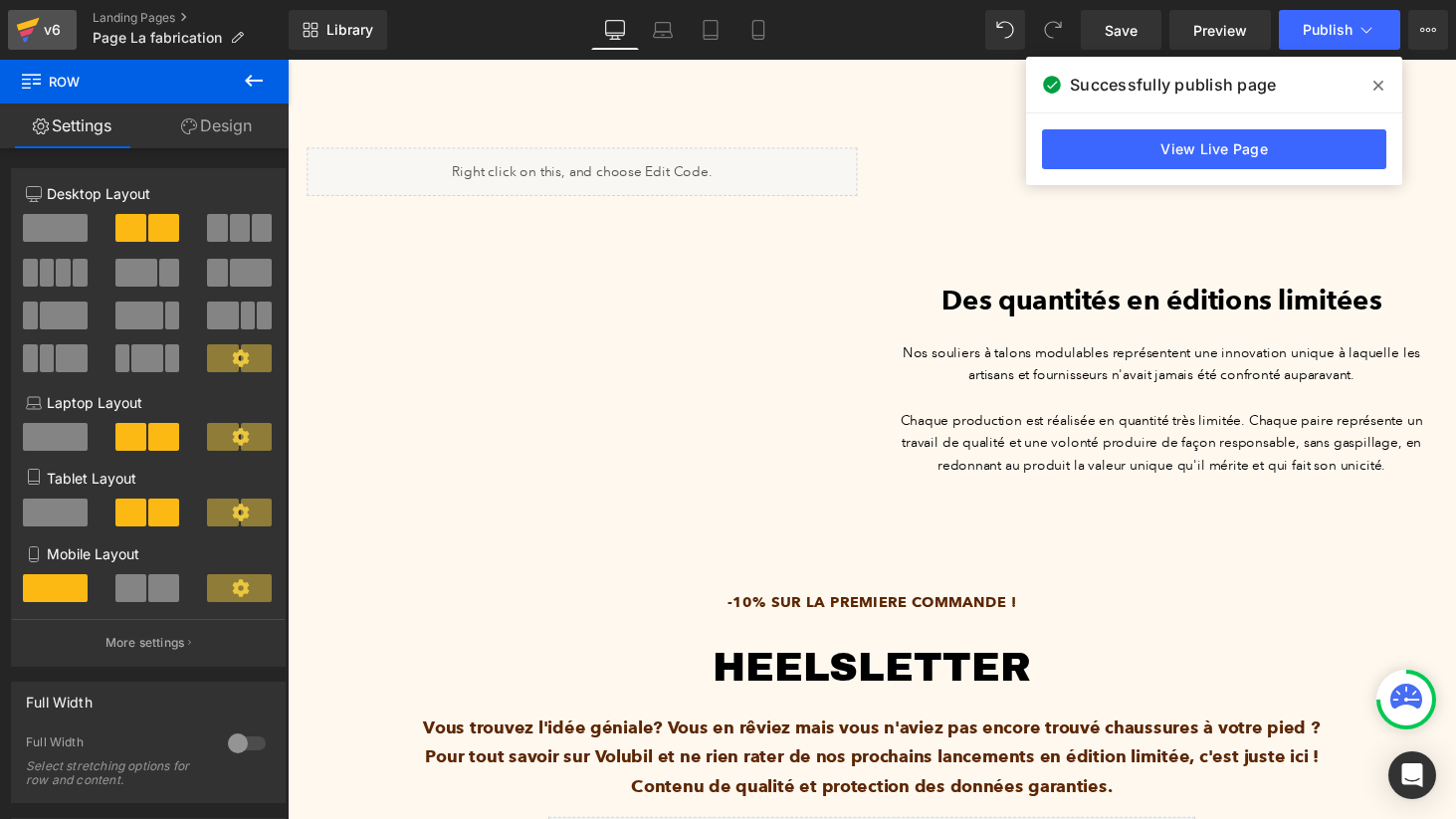 click 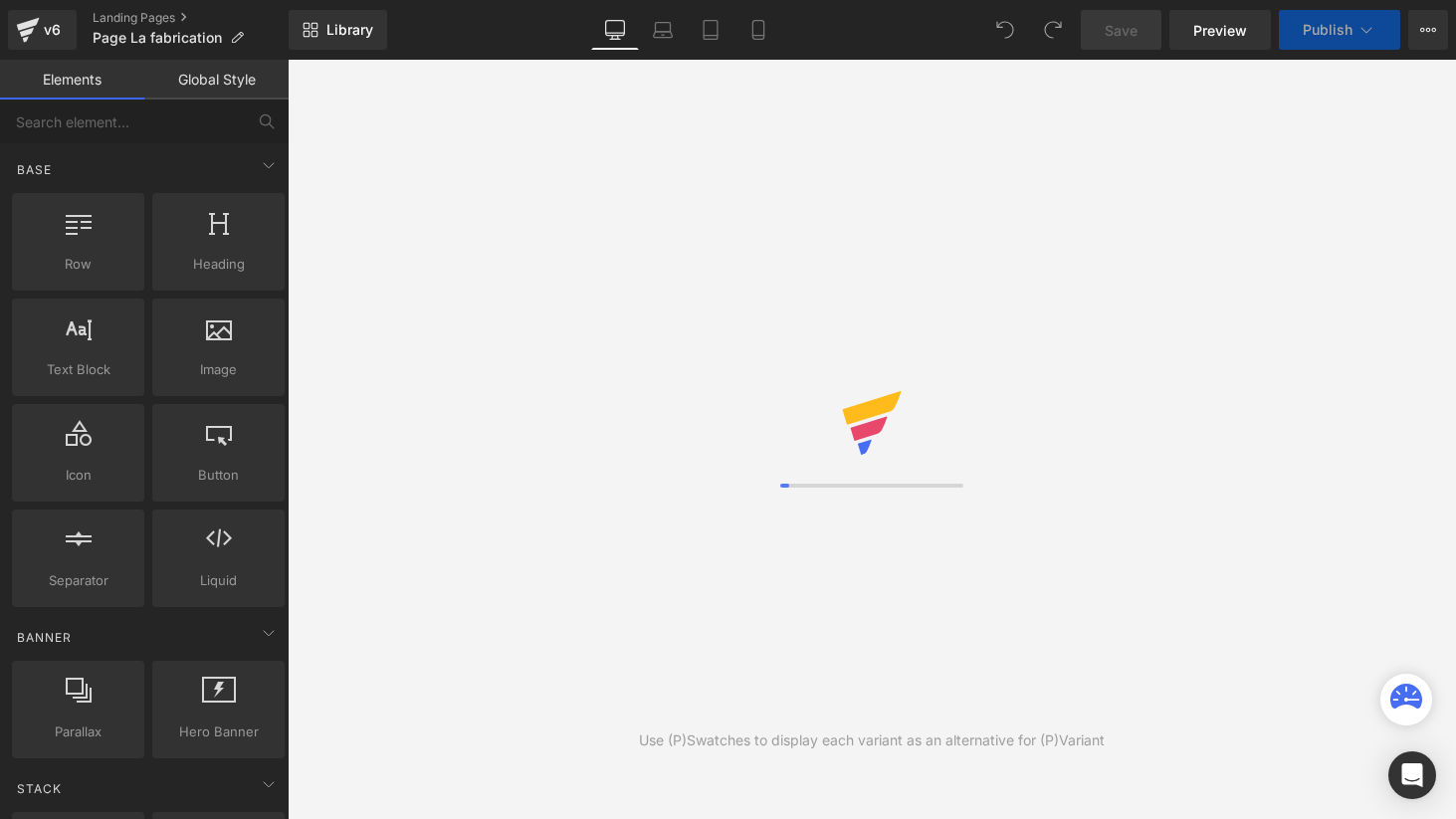 scroll, scrollTop: 0, scrollLeft: 0, axis: both 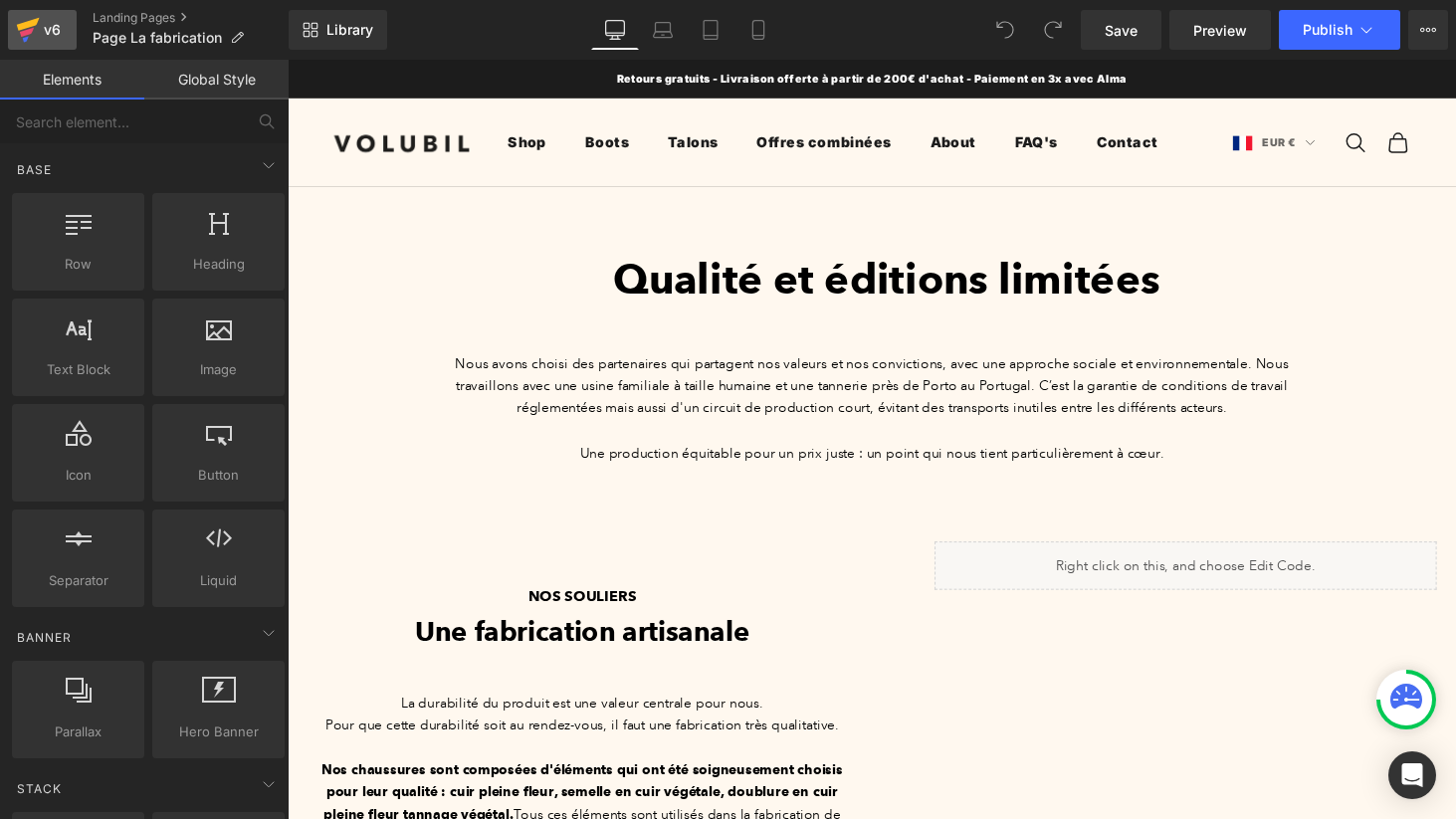 click on "v6" at bounding box center (52, 30) 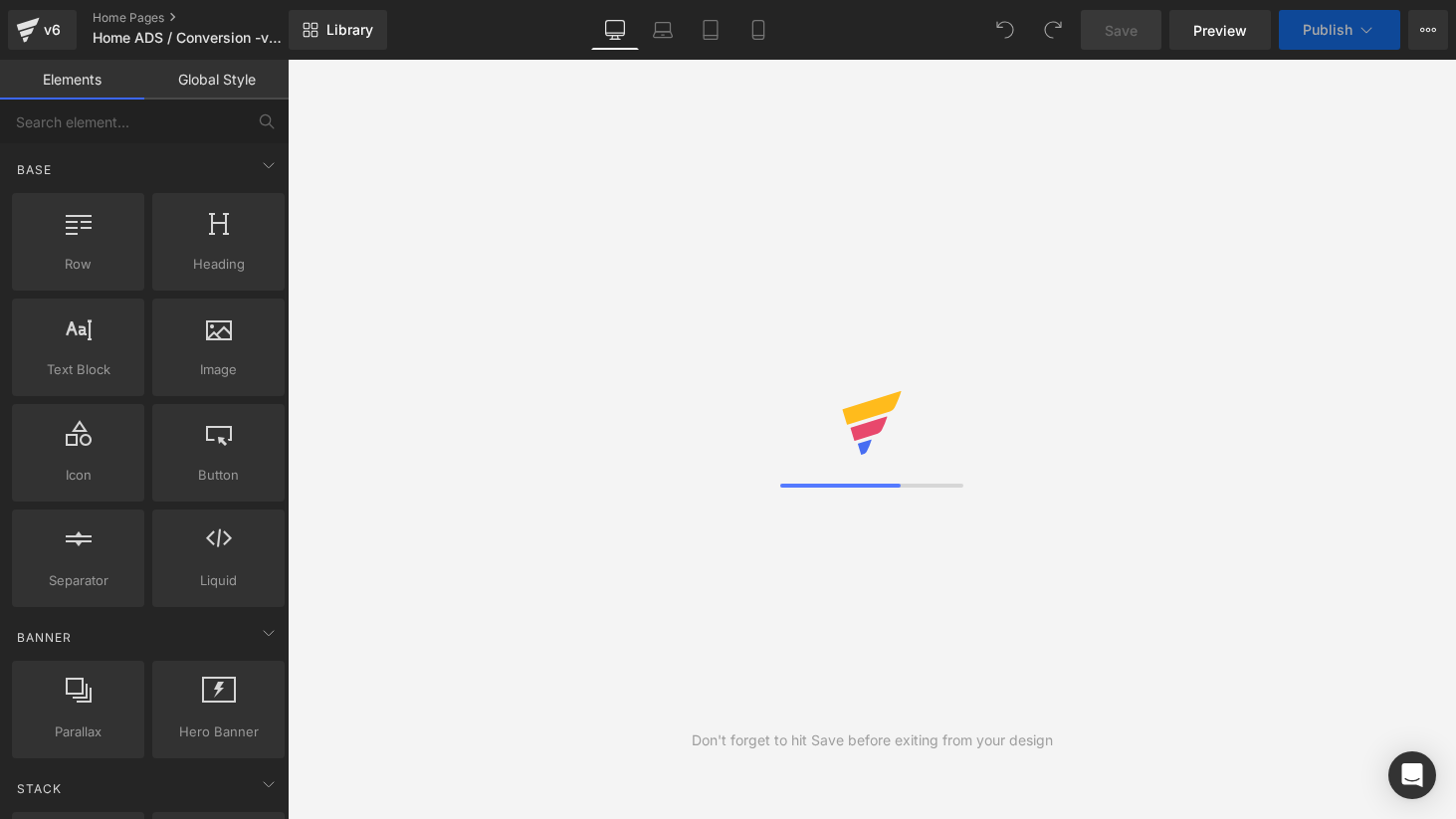 scroll, scrollTop: 0, scrollLeft: 0, axis: both 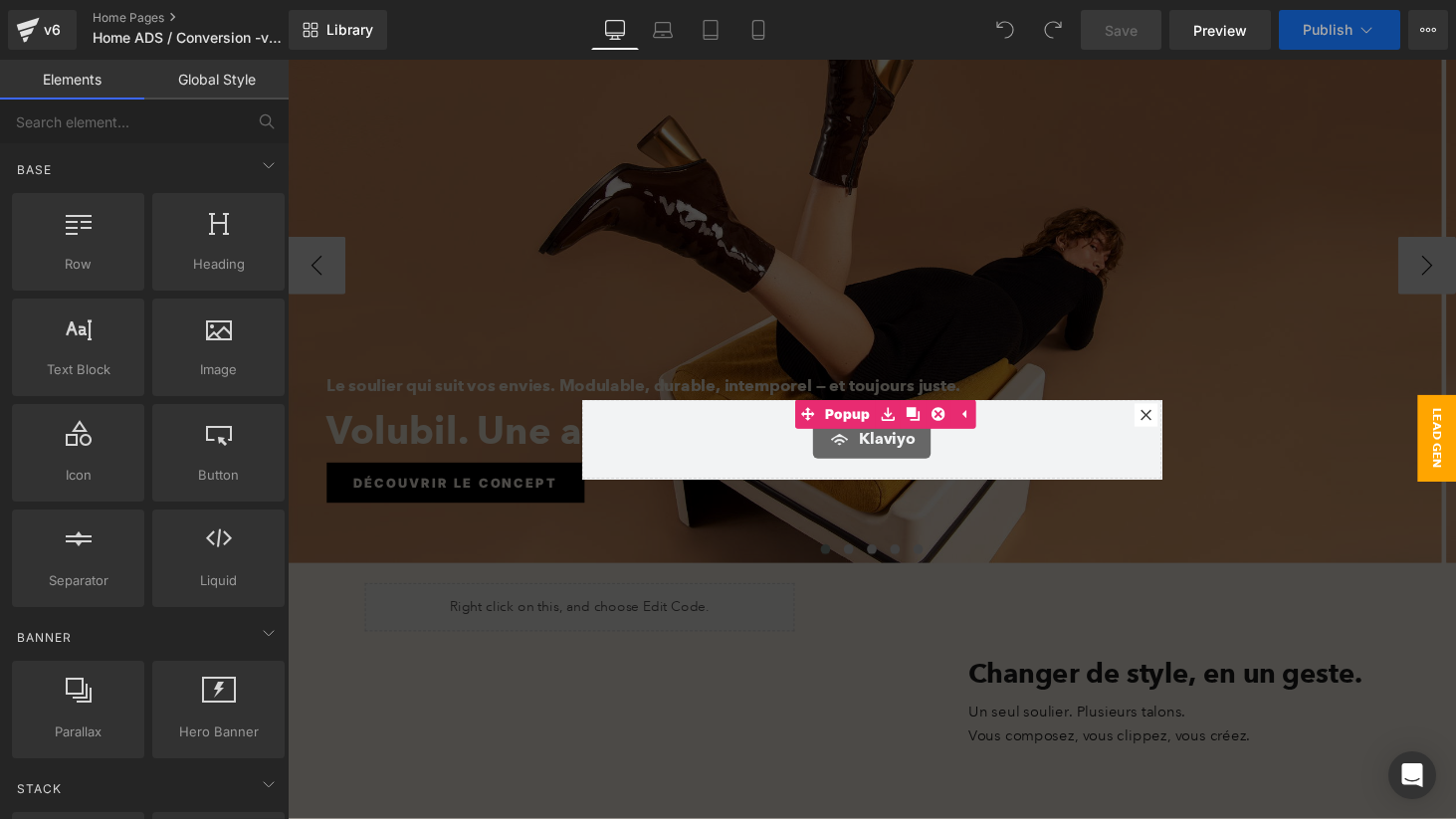 drag, startPoint x: 288, startPoint y: 60, endPoint x: 1164, endPoint y: 432, distance: 951.7142 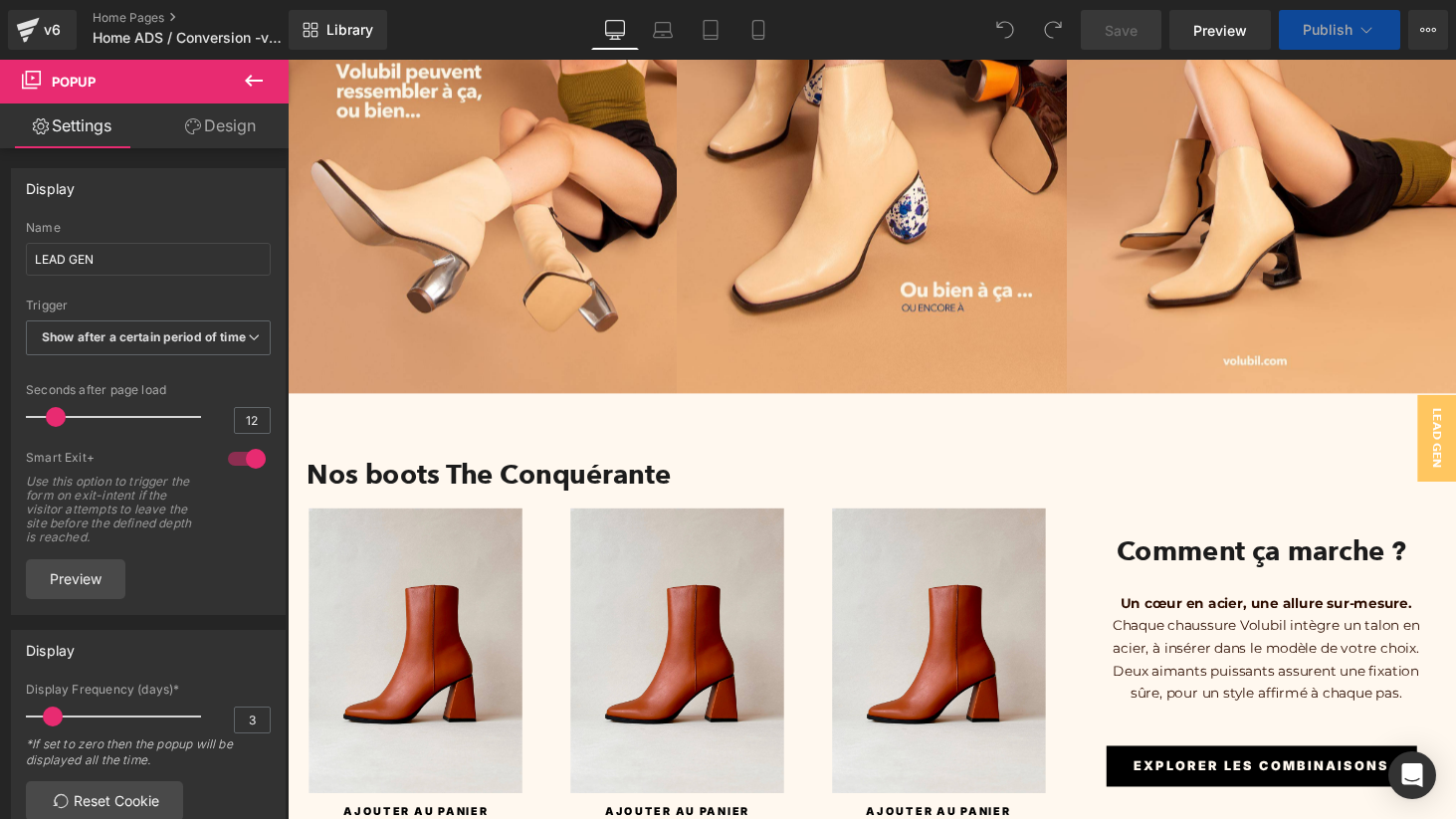 scroll, scrollTop: 2515, scrollLeft: 0, axis: vertical 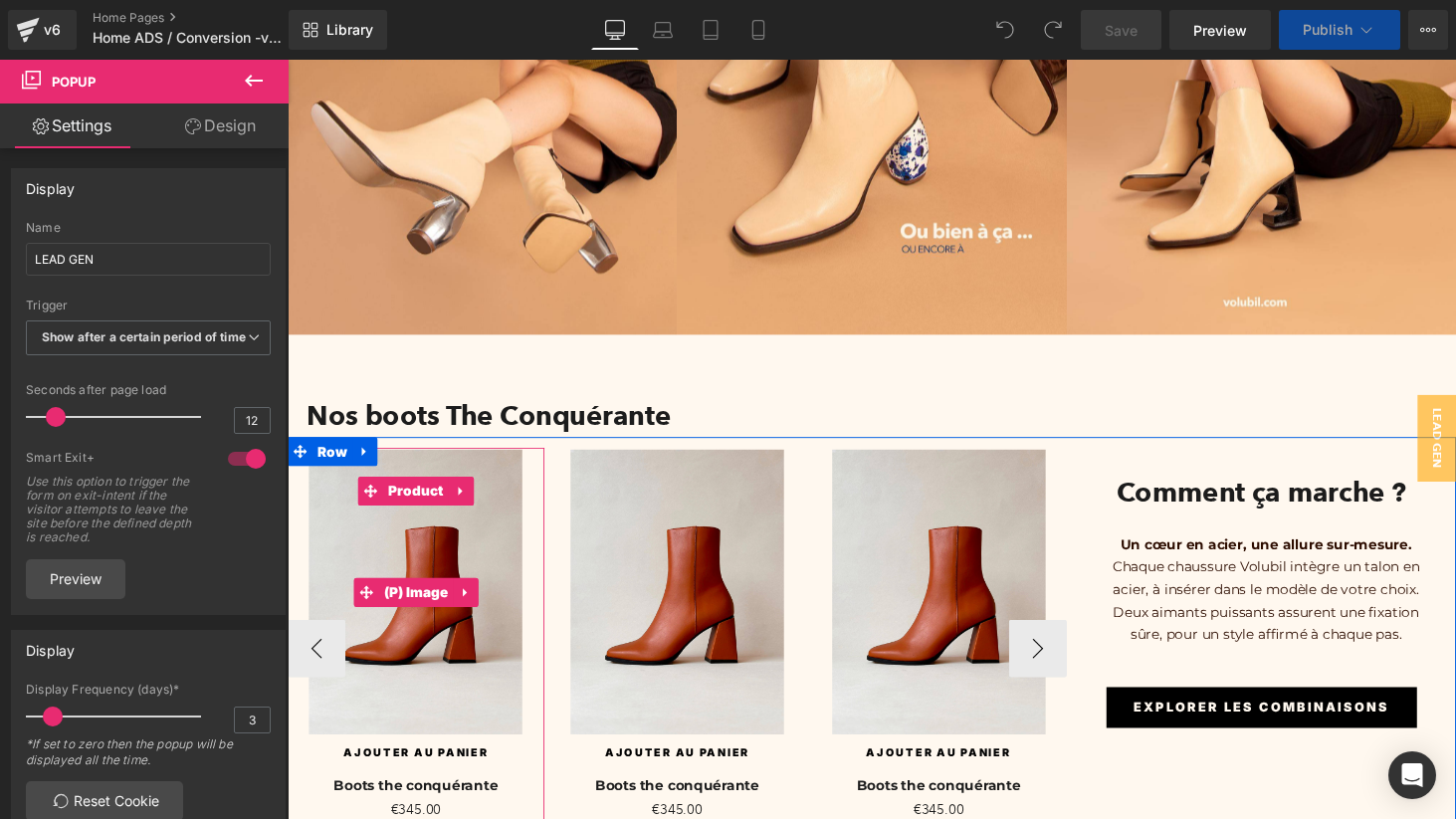 click at bounding box center (419, 608) 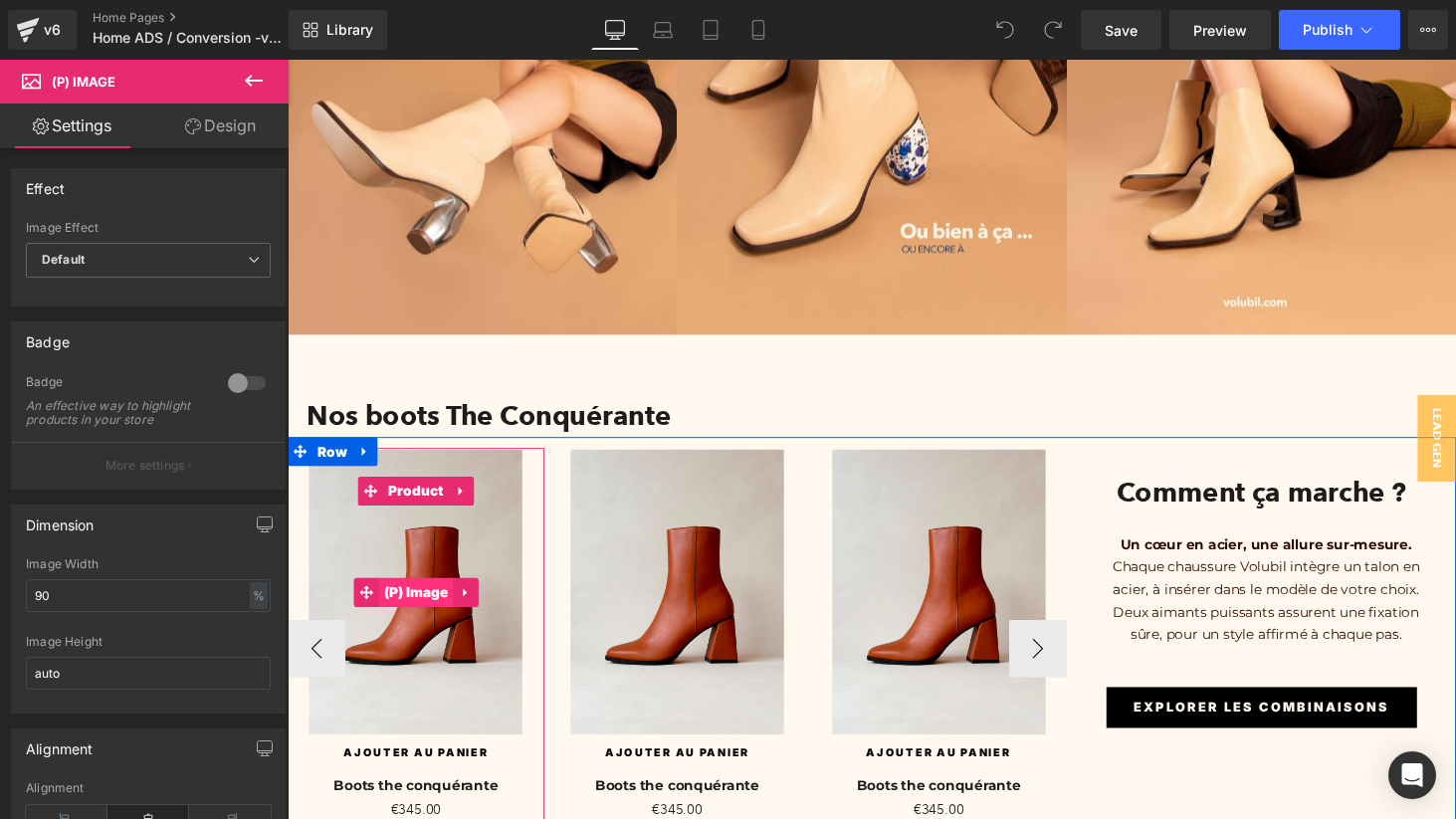 click on "(P) Image" at bounding box center (419, 609) 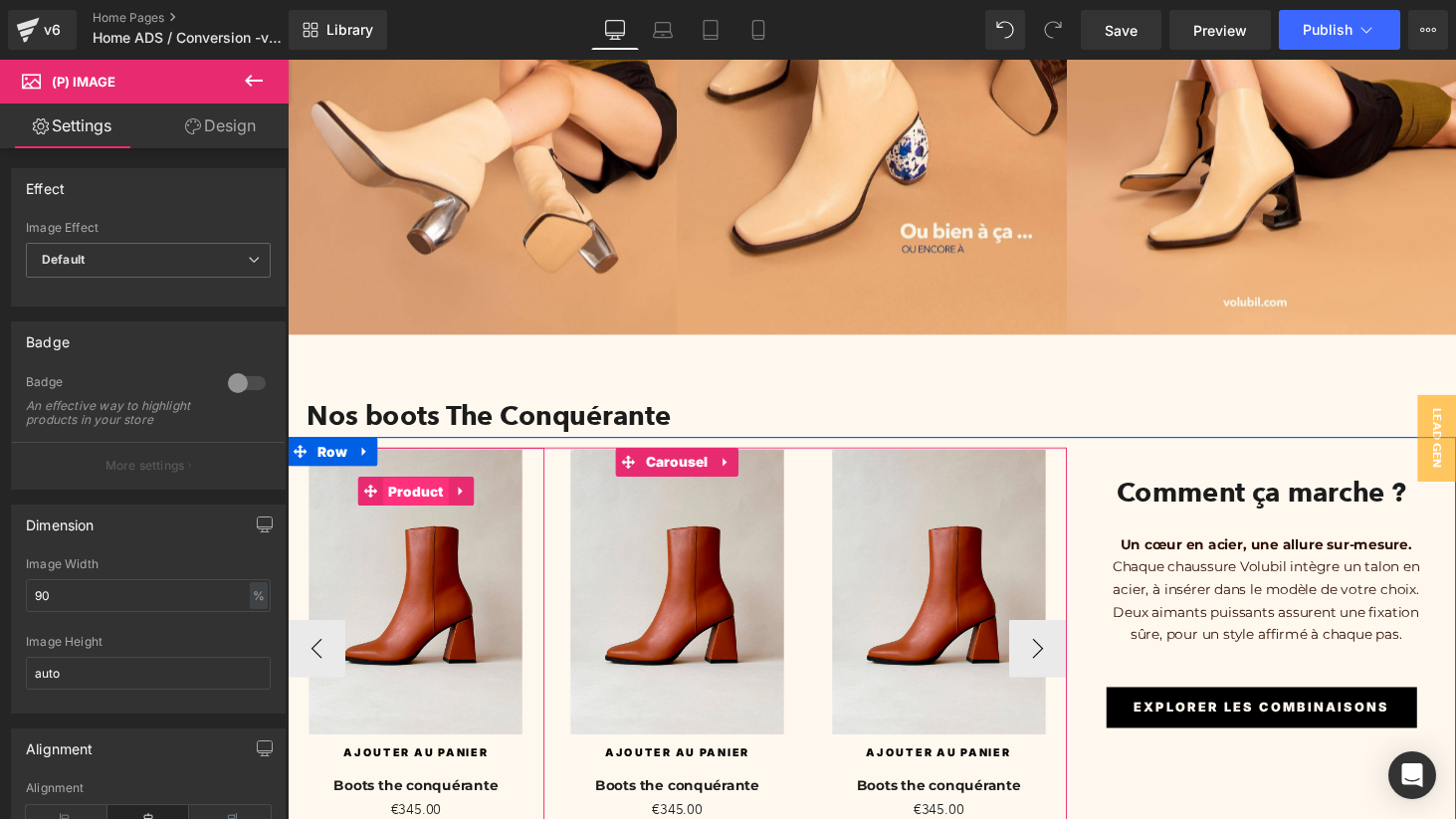click on "Product" at bounding box center (420, 506) 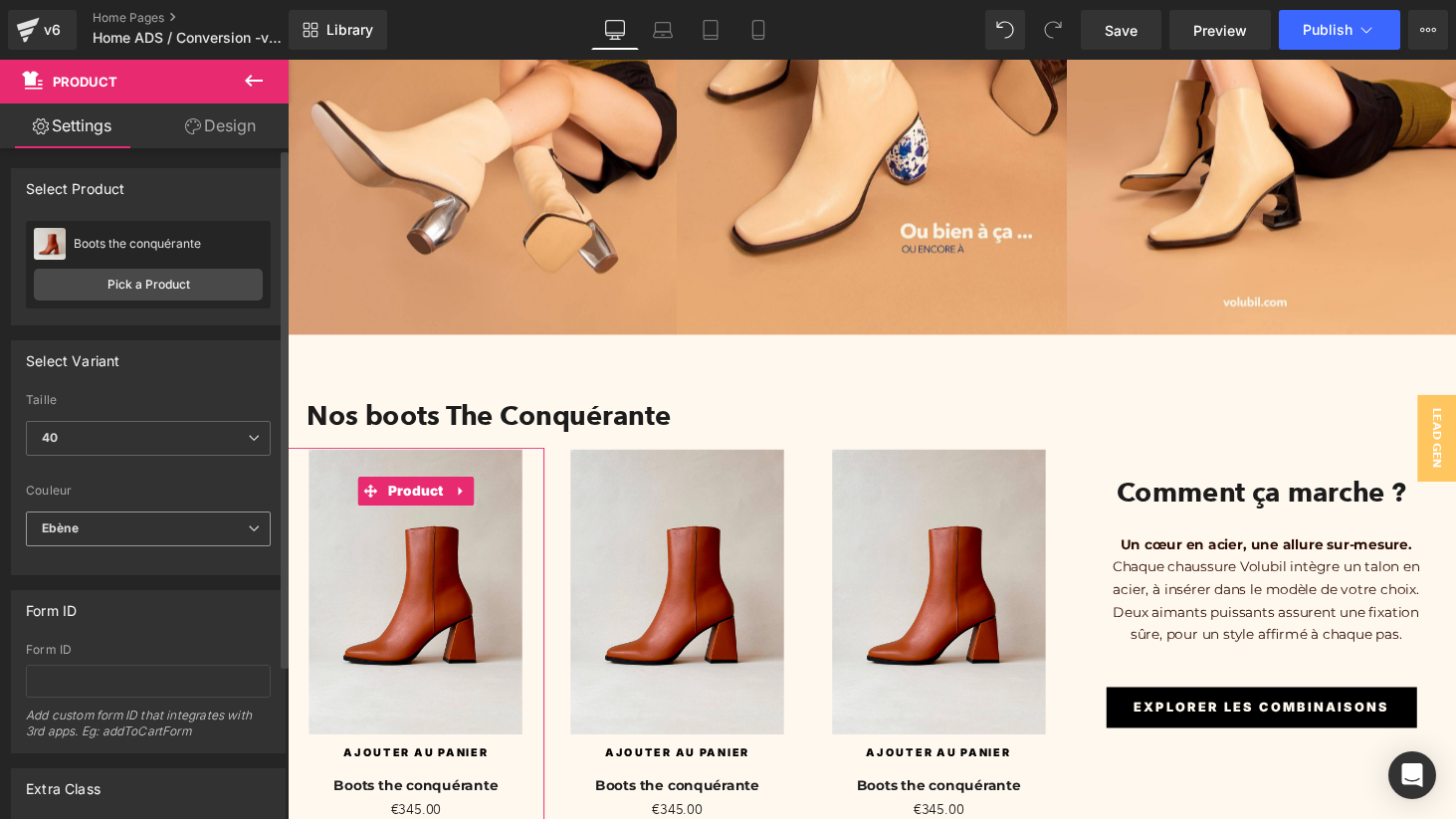 click on "Ebène" at bounding box center (148, 528) 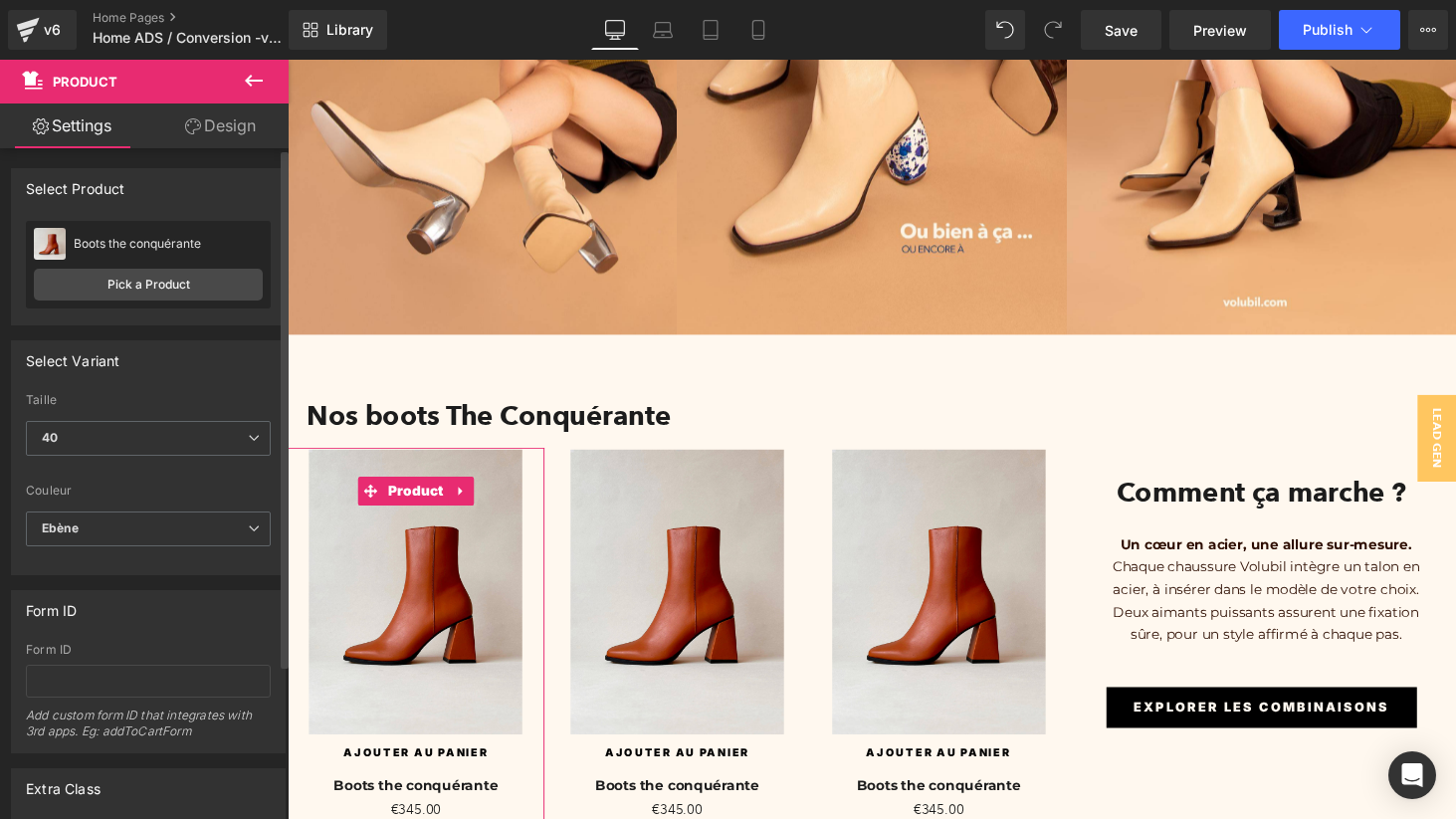 click on "Couleur" at bounding box center (148, 494) 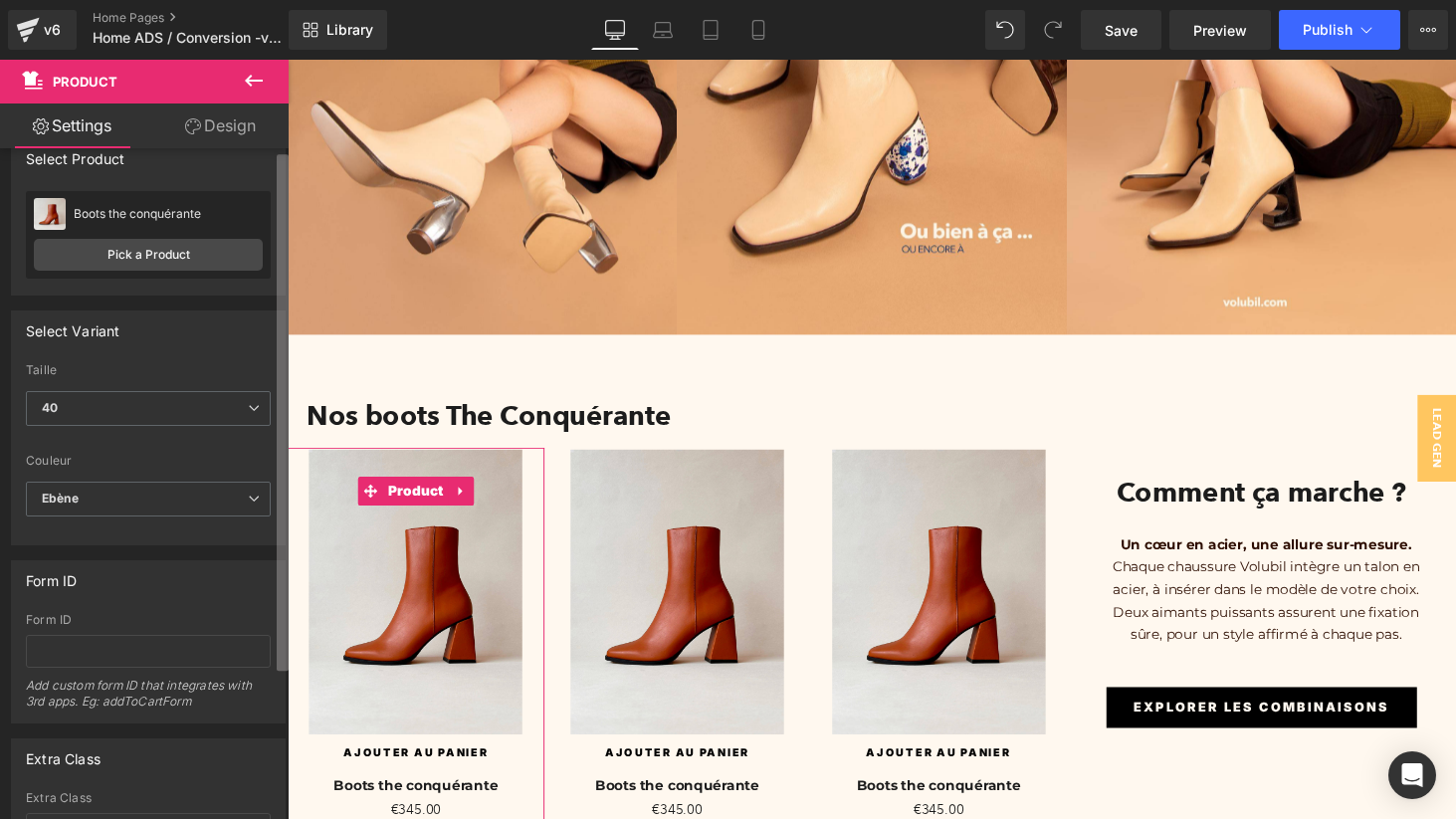 scroll, scrollTop: 0, scrollLeft: 0, axis: both 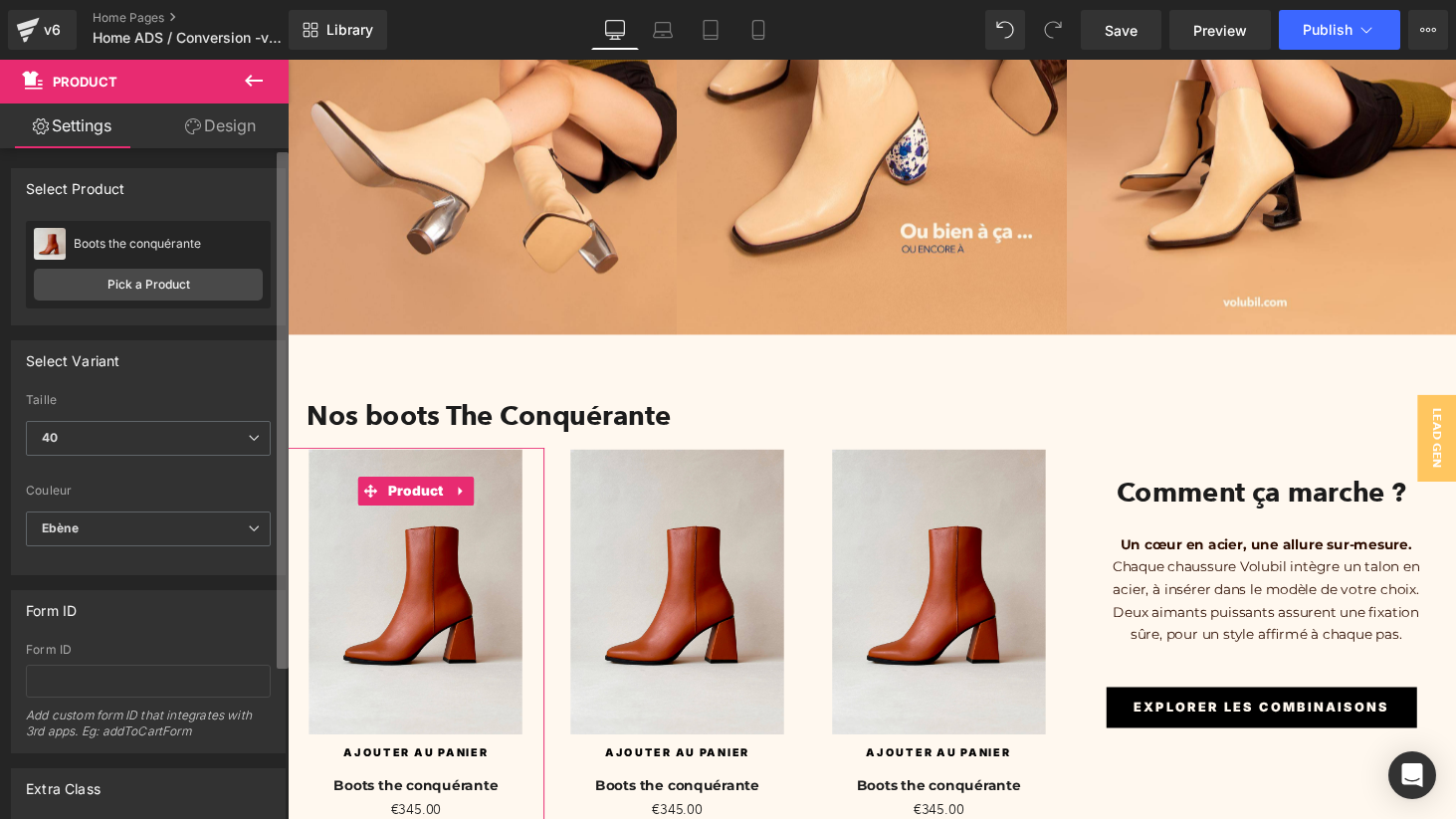 click on "Attention : If you want to show the product linked with the product page you are viewing, make sure to enable Dynamic option. Select Product Select manually
Select manually
Select manually Boots the conquérante No product assigned Boots the conquérante Assign product Boots the conquérante Boots the conquérante Boots the conquérante Pick a Product Select Variant 44369841357106 Taille Default 36 37 38 39 40 41
40
Default 36 37 38 39 40 41 Couleur Default Cognac Blanc Chocolat Ebène
Ebène
Default Cognac Blanc Chocolat Ebène Product Id 7973676876082 Product Handle boots-bottines-marron-talons-interchangeables-femme-the-conquerante-ebene Dynamic 0 Dynamic option is available for product template only. Form ID Form ID Extra Class Extra Class" at bounding box center [144, 488] 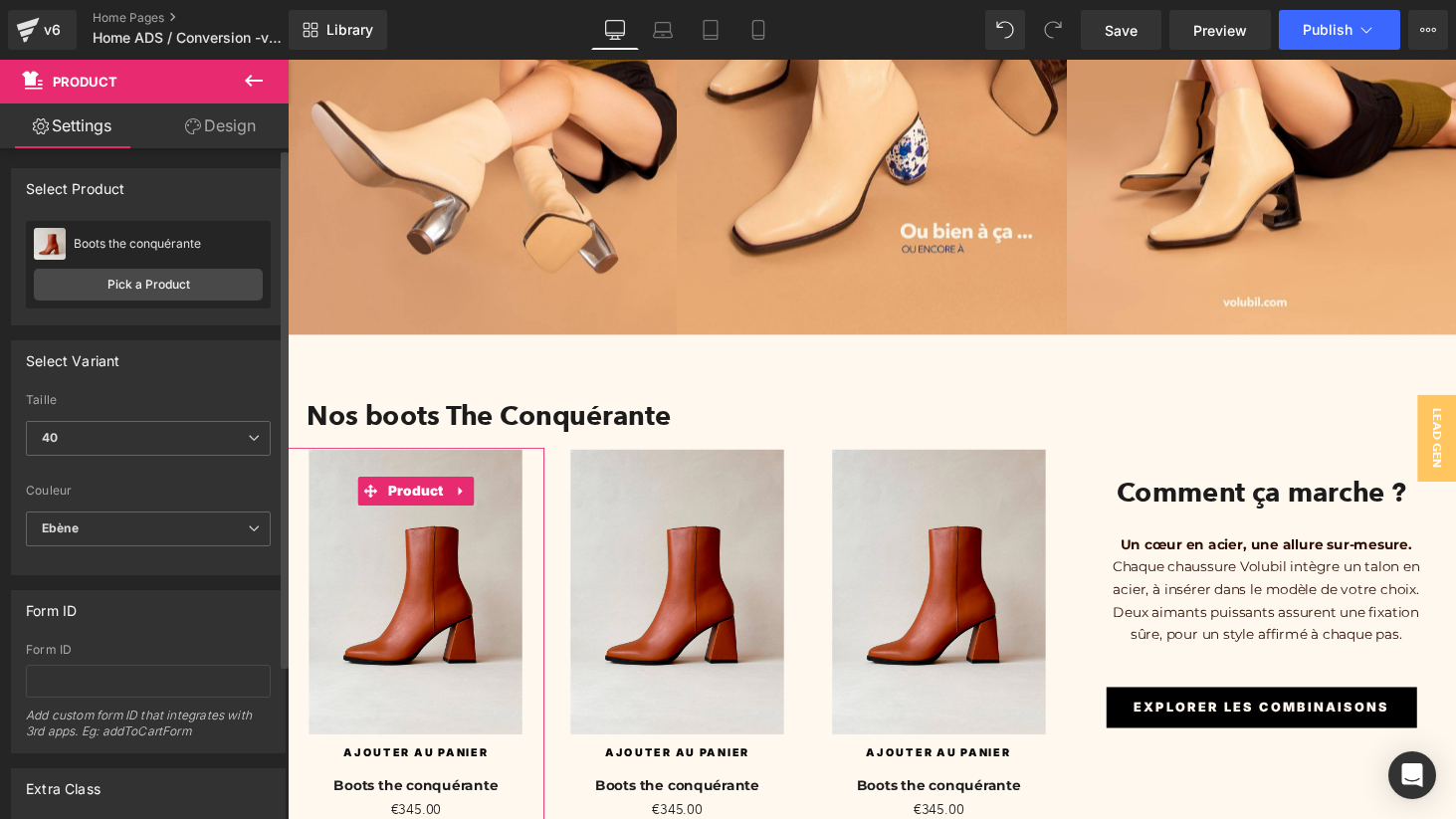 click on "Boots the conquérante" at bounding box center [168, 244] 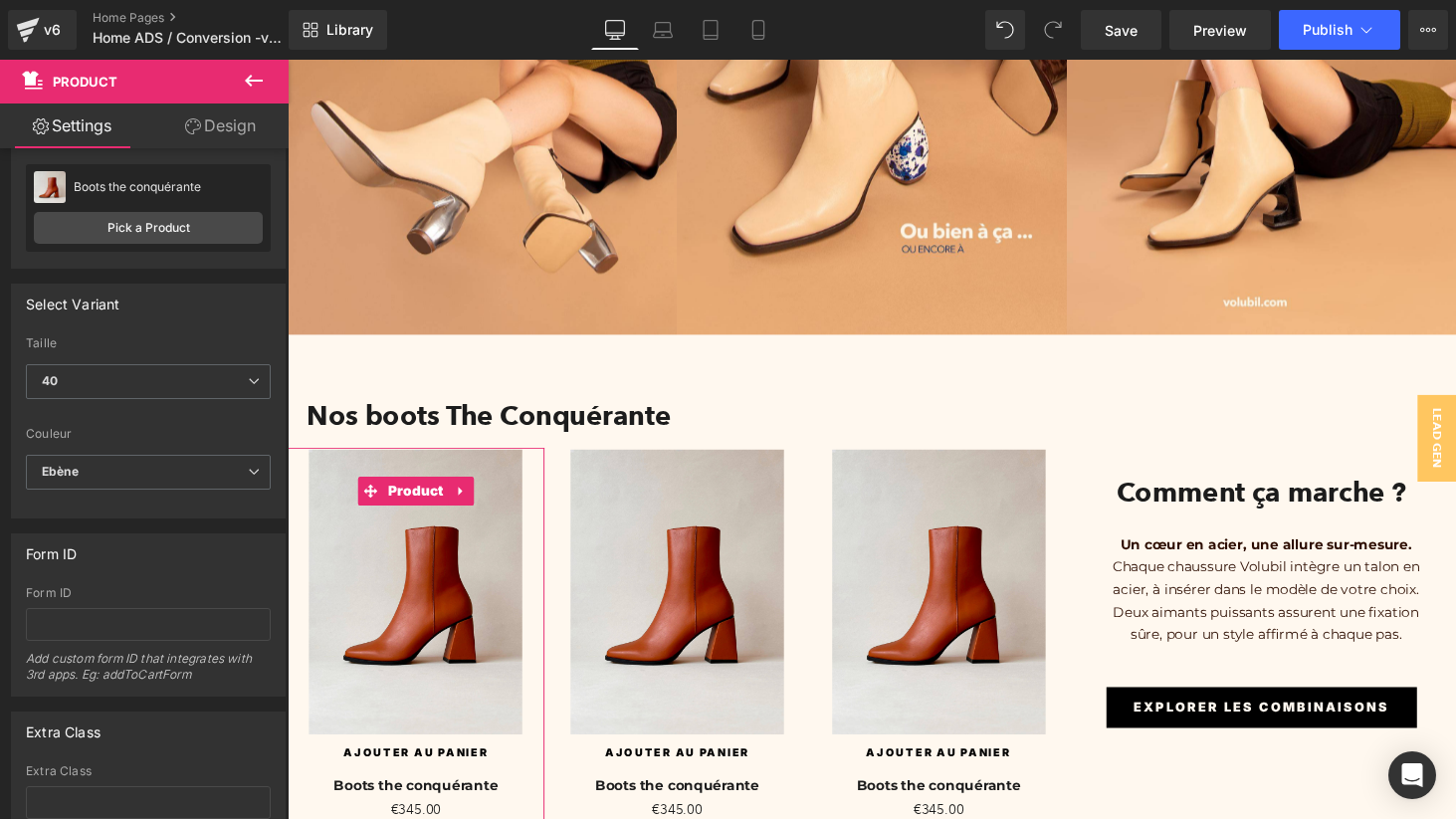 scroll, scrollTop: 70, scrollLeft: 0, axis: vertical 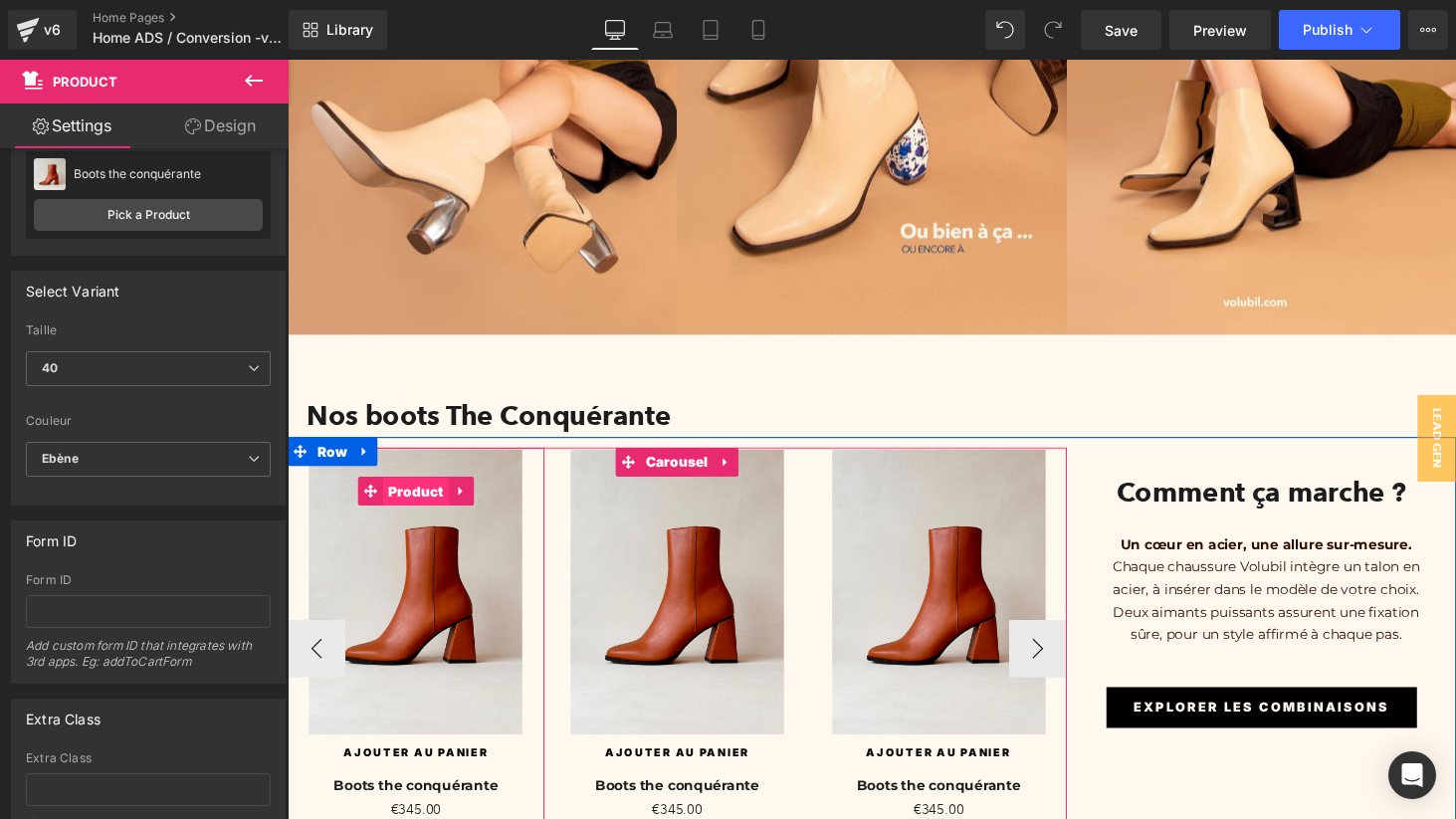 click on "Product" at bounding box center (420, 506) 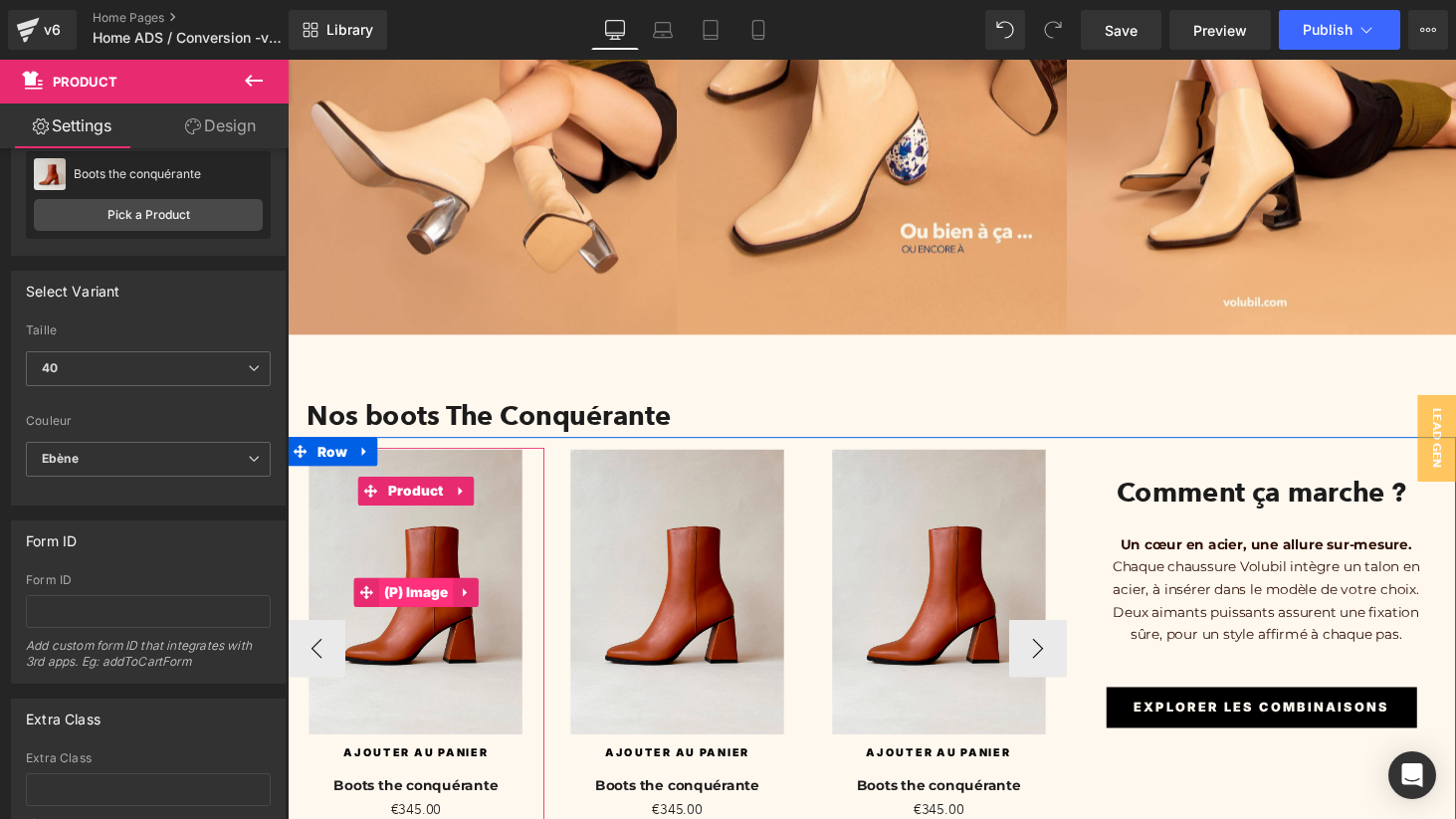 click on "(P) Image" at bounding box center [419, 609] 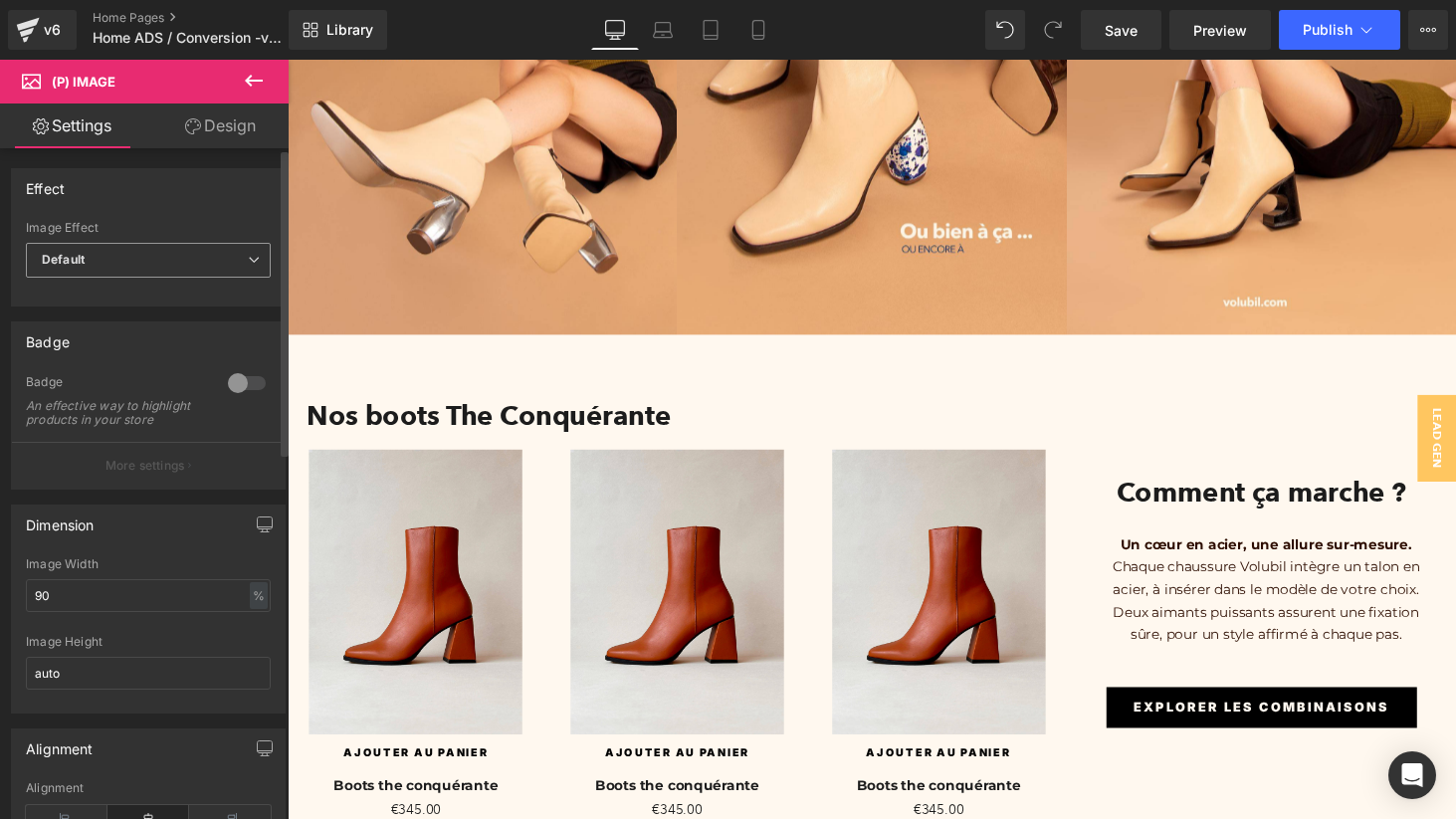 click on "Default" at bounding box center (148, 260) 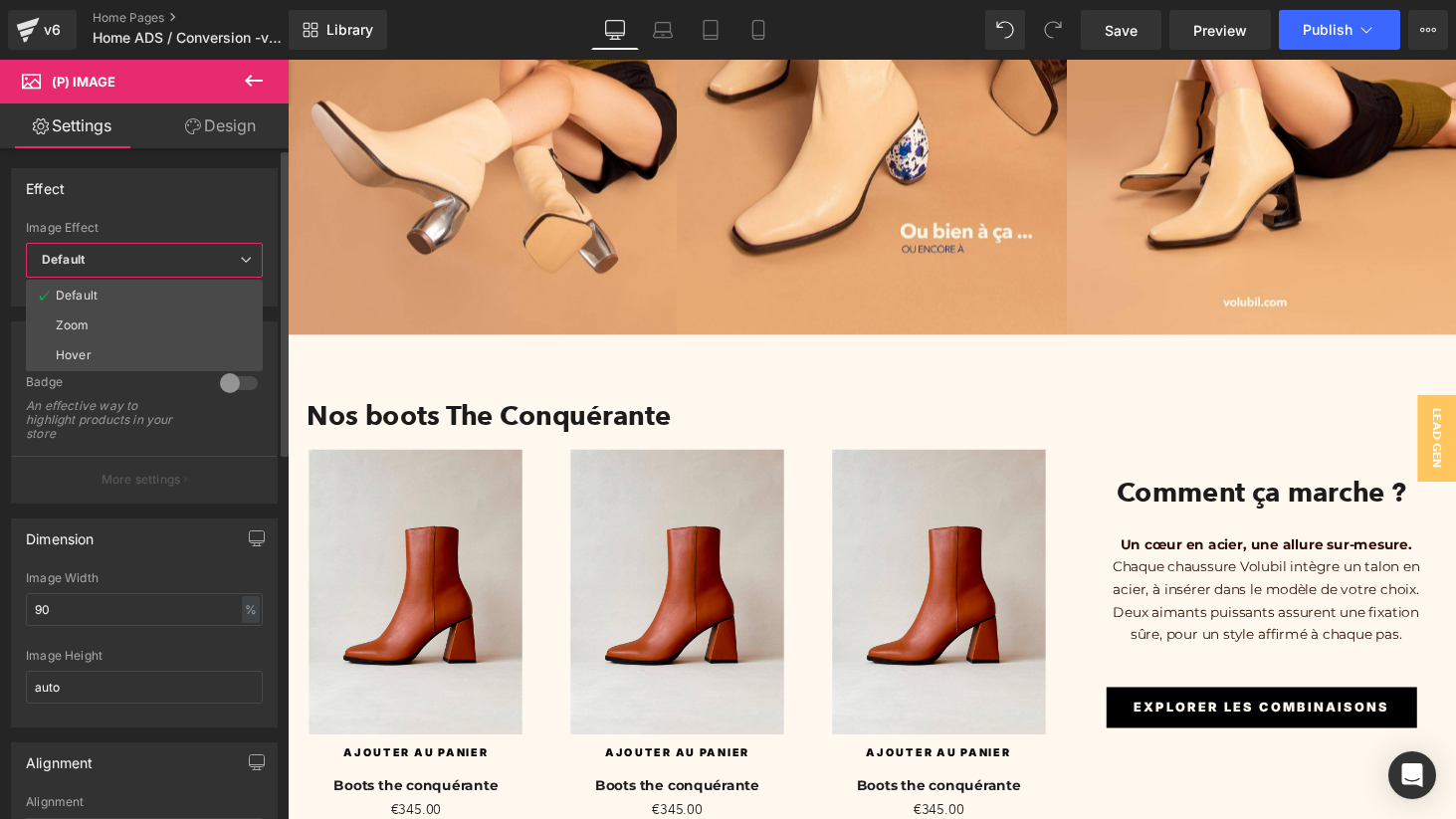 click on "Effect" at bounding box center (144, 188) 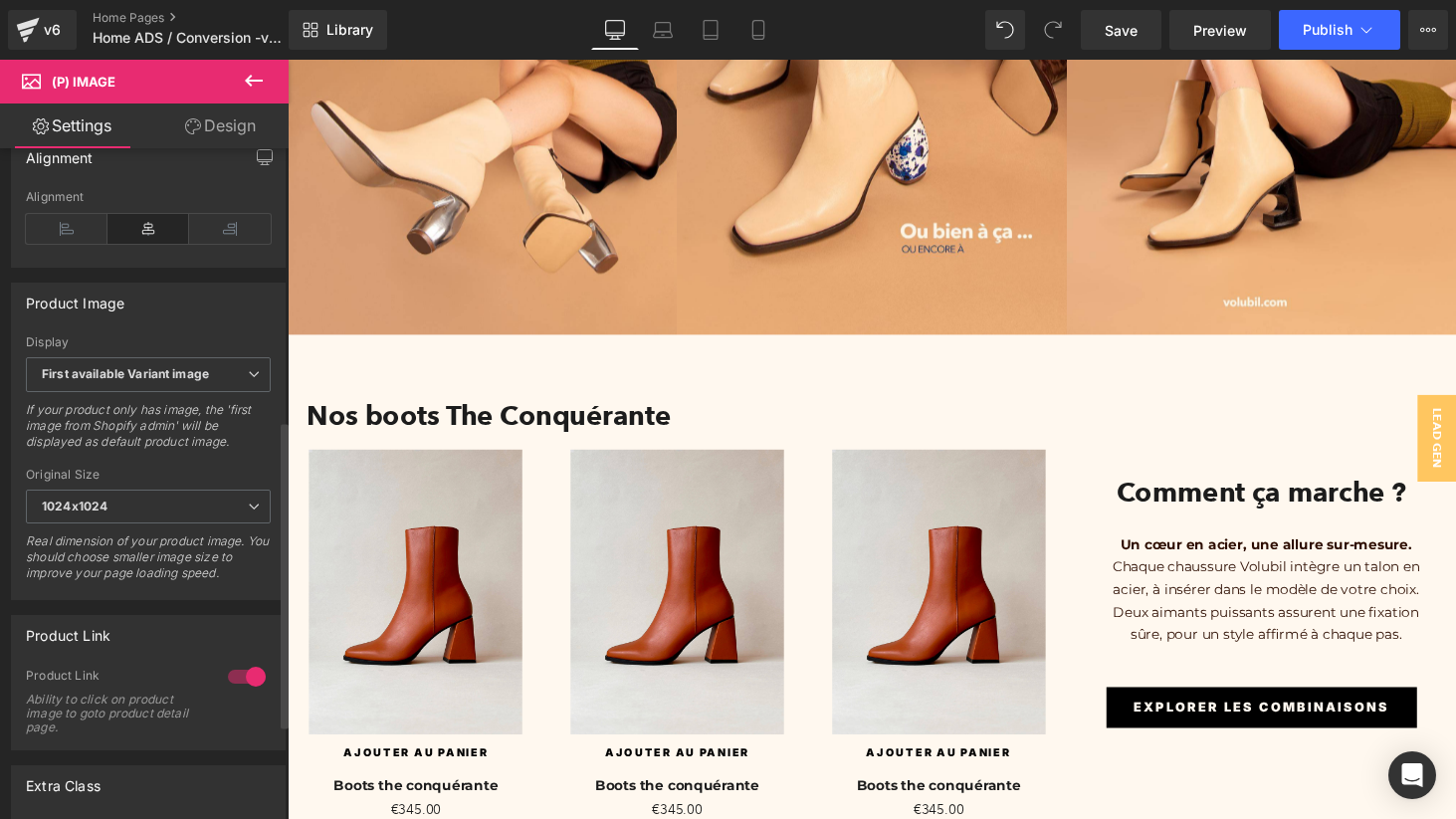 scroll, scrollTop: 594, scrollLeft: 0, axis: vertical 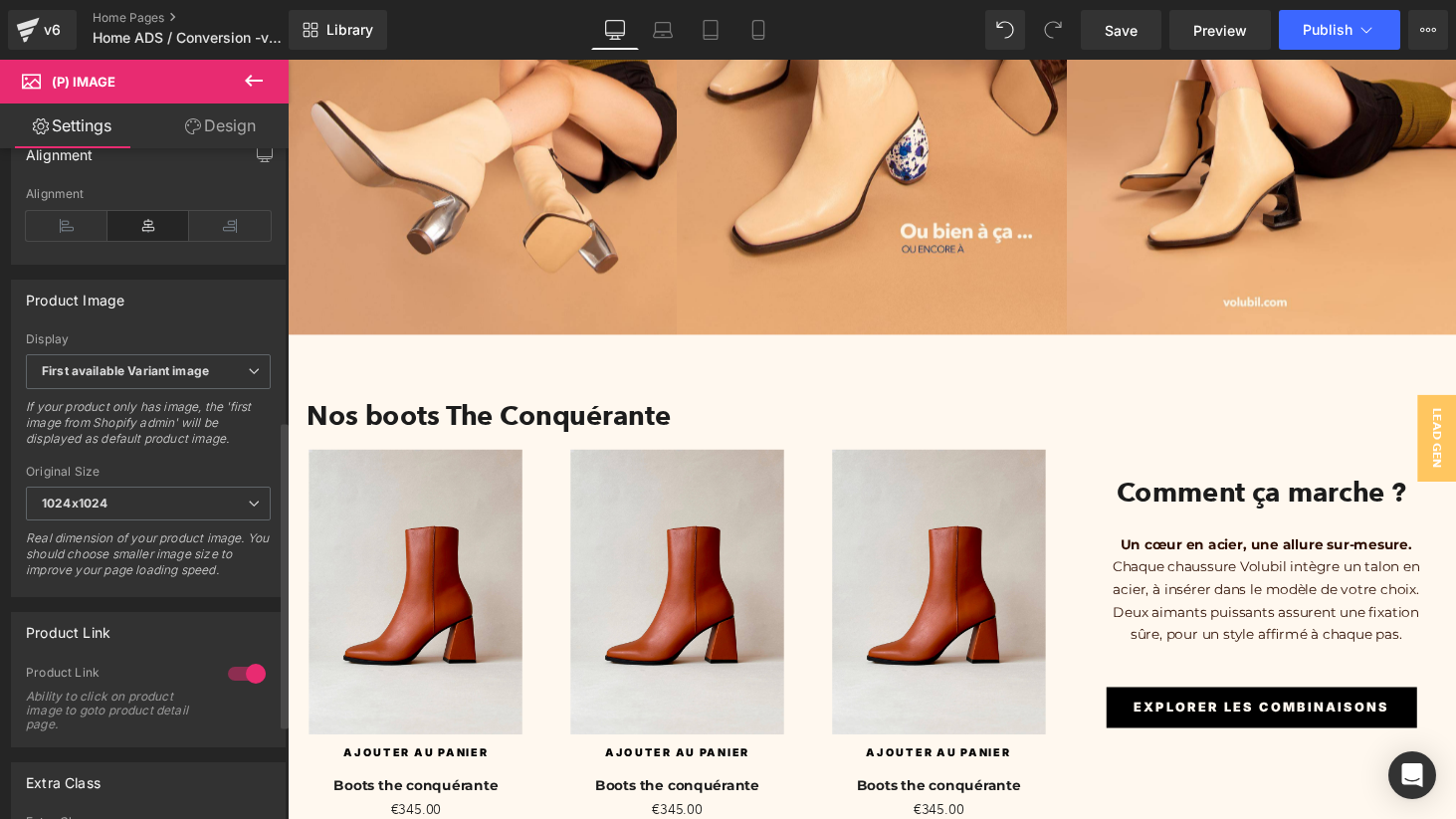 click on "Real dimension of your product image. You should choose smaller image size to improve your page loading speed." at bounding box center [148, 560] 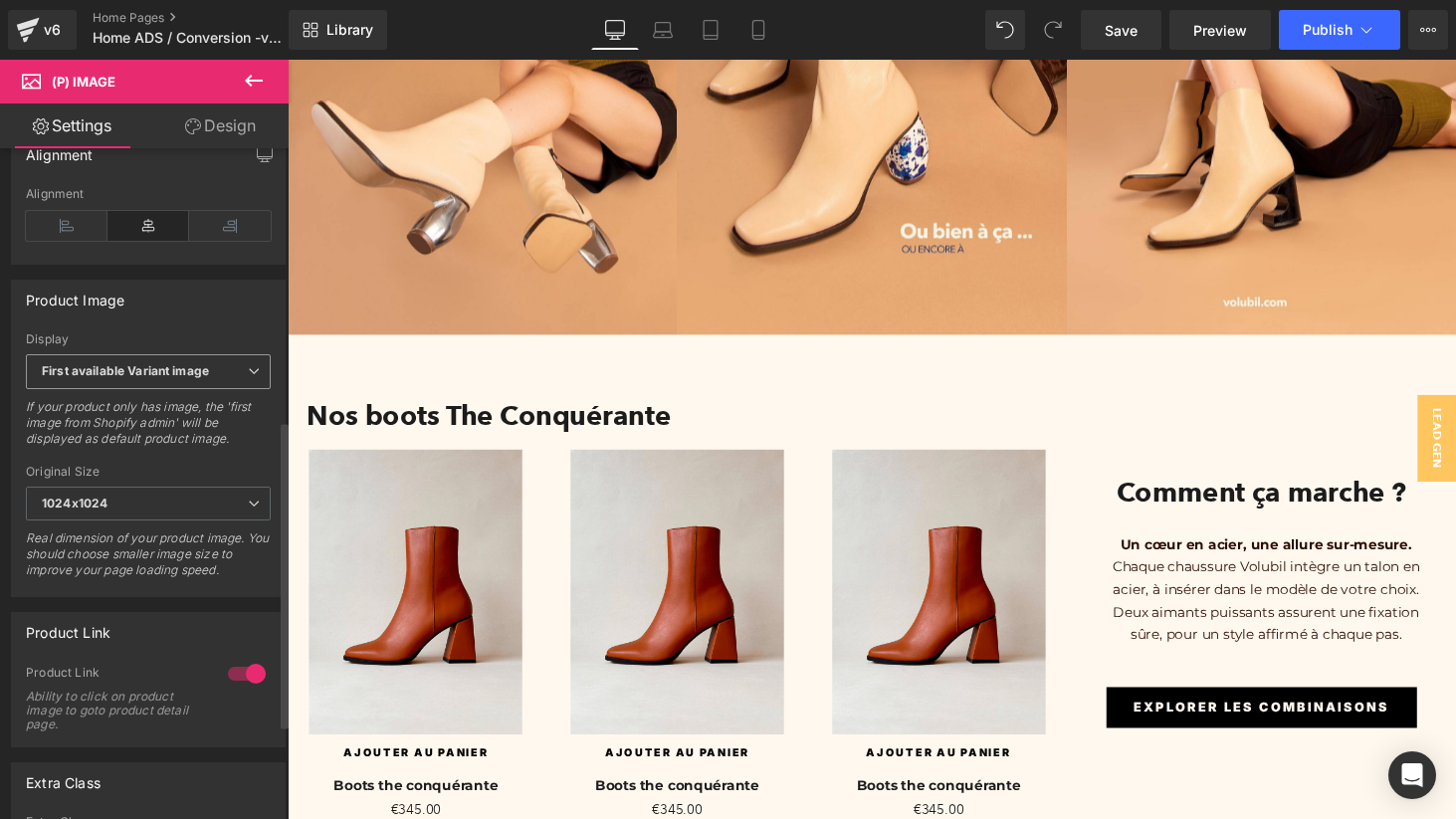 click on "First available Variant image" at bounding box center [148, 371] 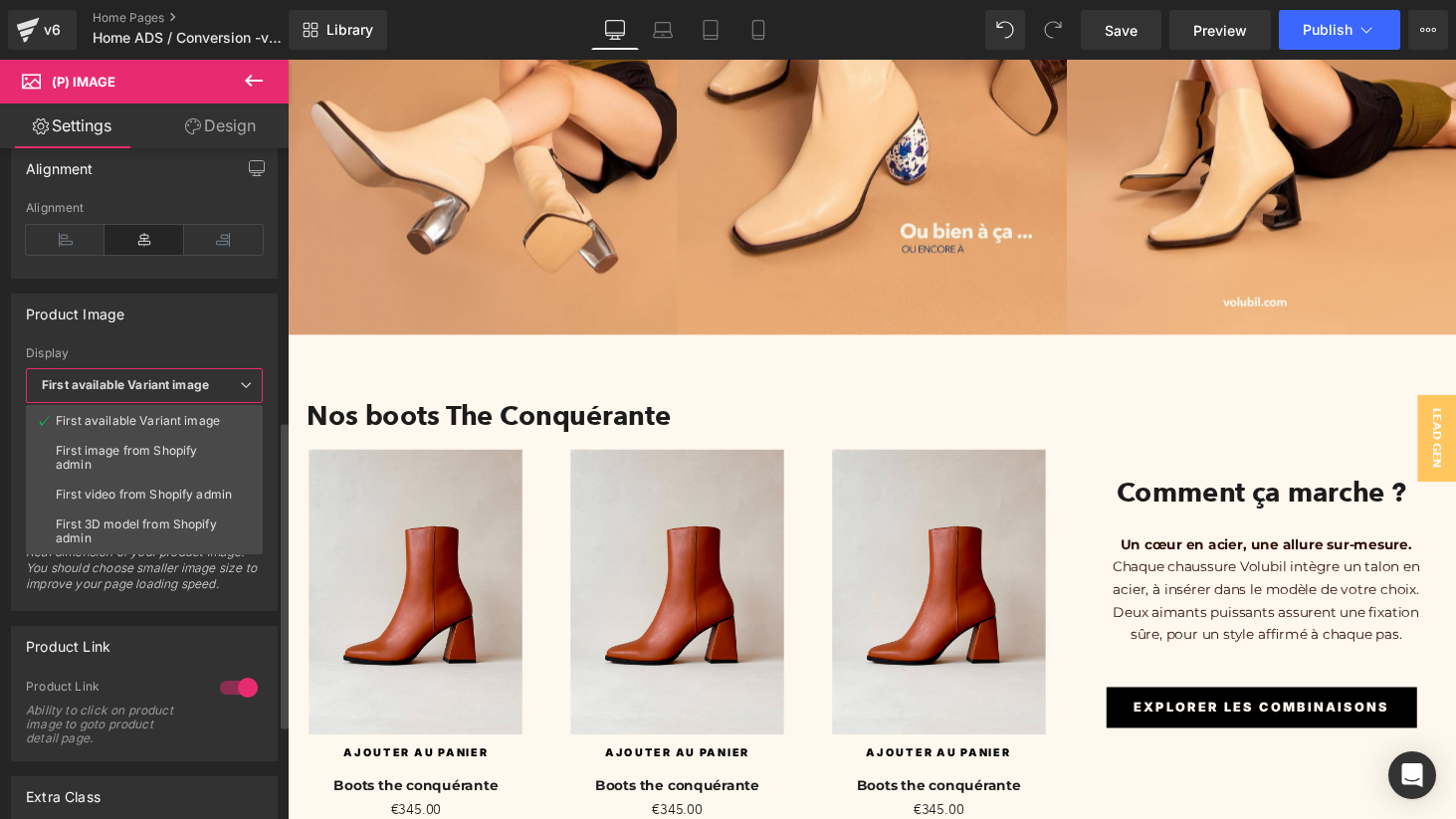 click on "Product Image" at bounding box center (144, 313) 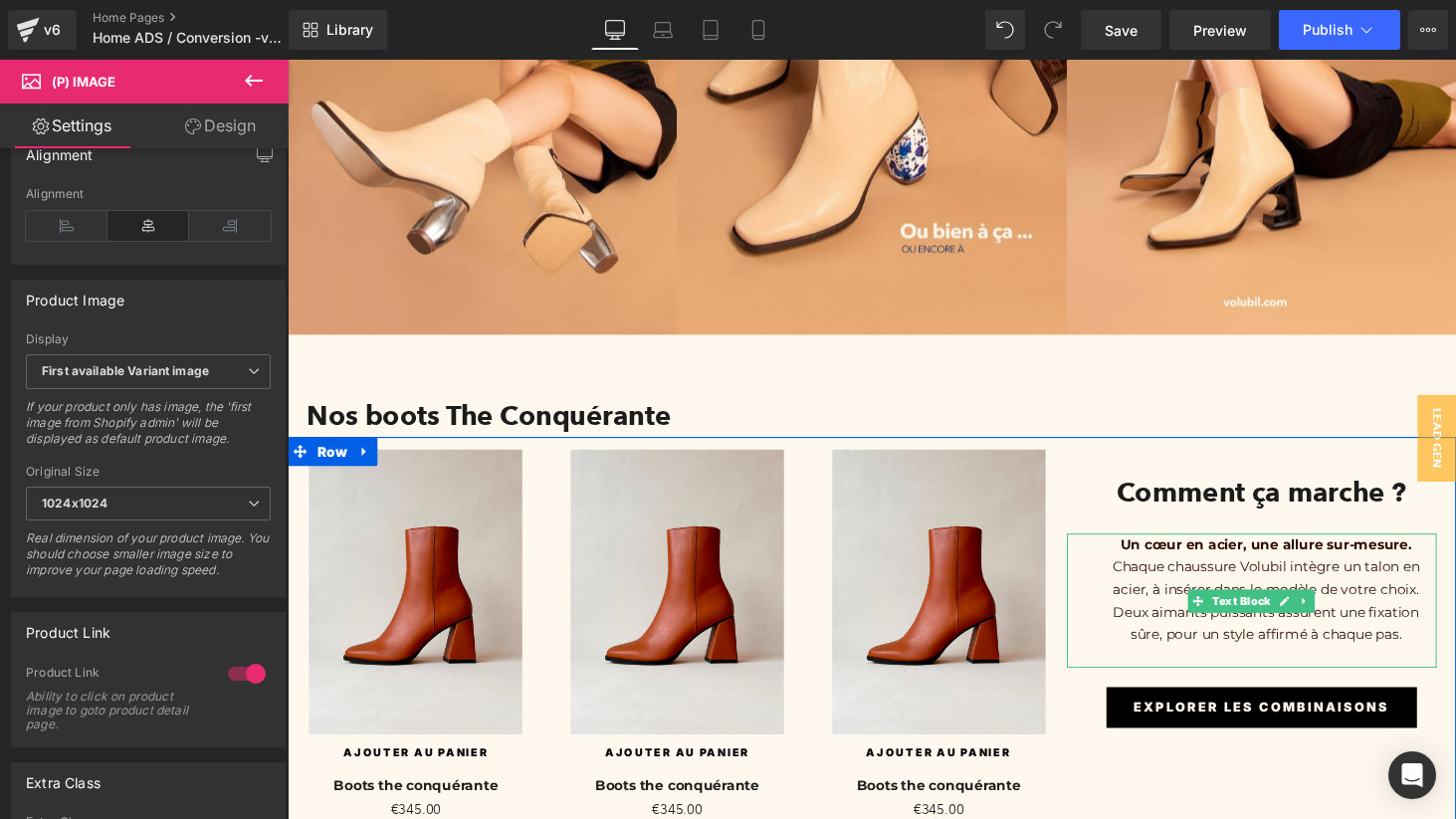 click on "Chaque chaussure Volubil intègre un talon en acier, à insérer dans le modèle de votre choix." at bounding box center [1296, 594] 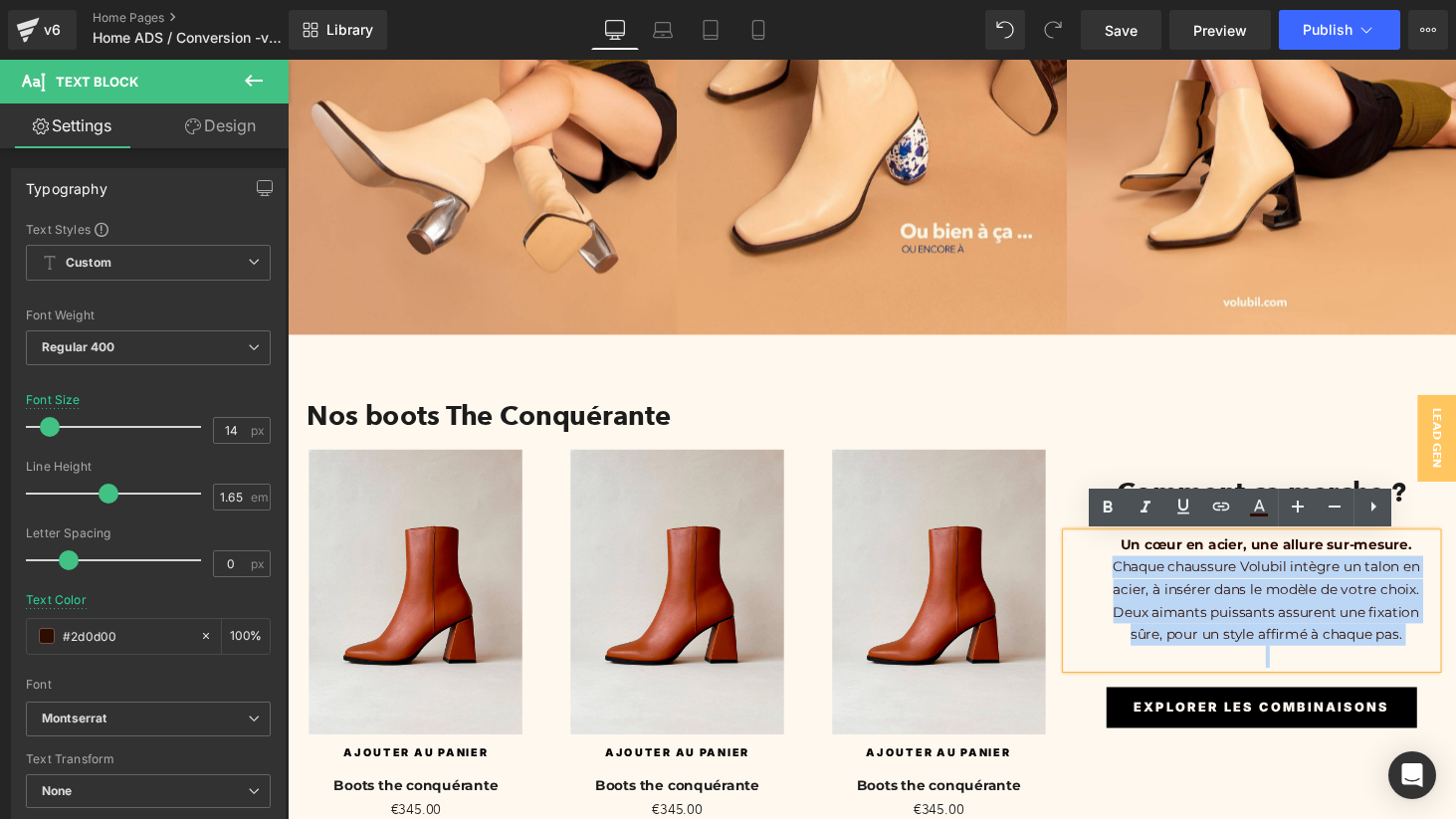 drag, startPoint x: 1132, startPoint y: 587, endPoint x: 1466, endPoint y: 671, distance: 344.40093 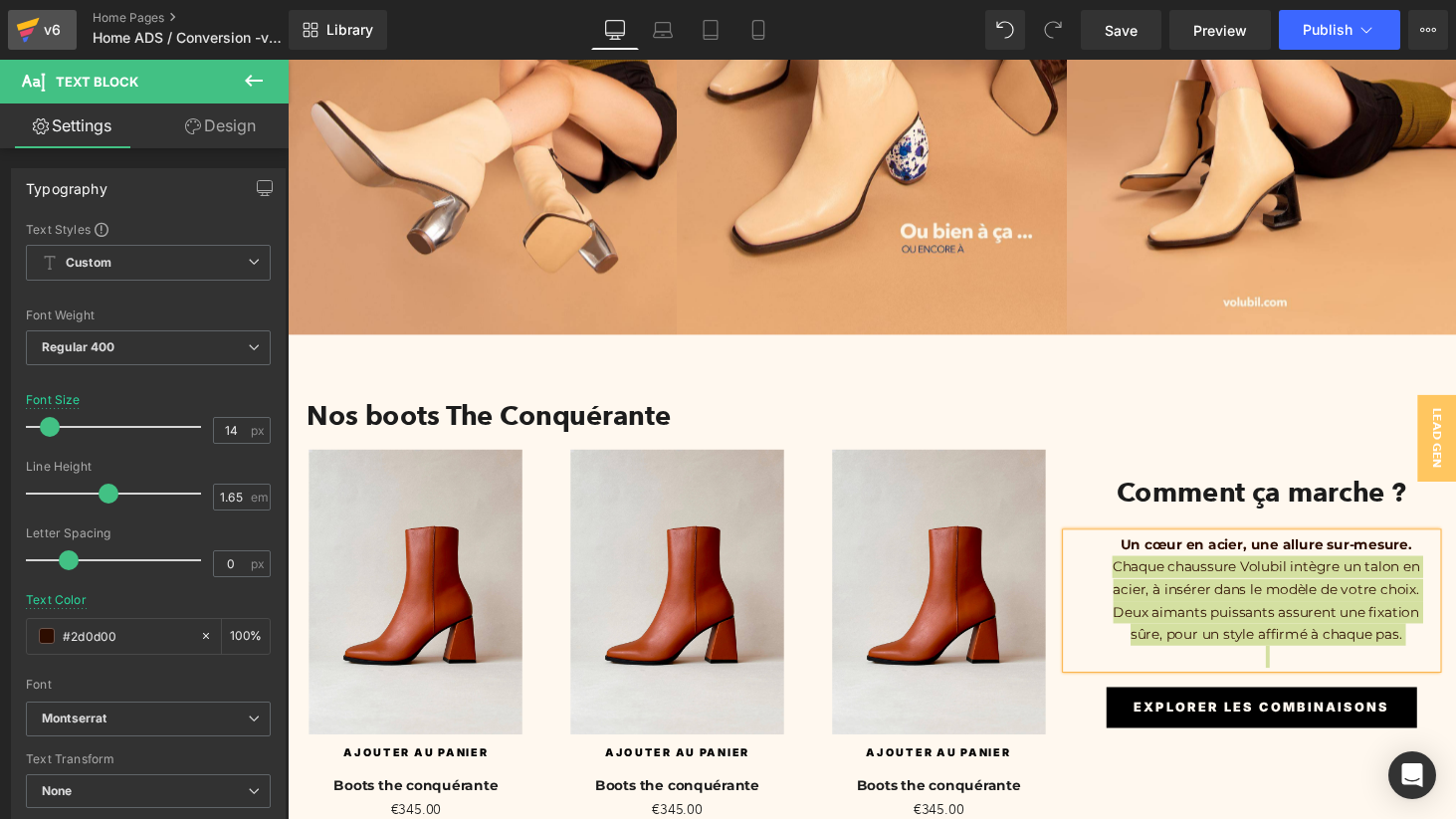 click on "v6" at bounding box center (52, 30) 